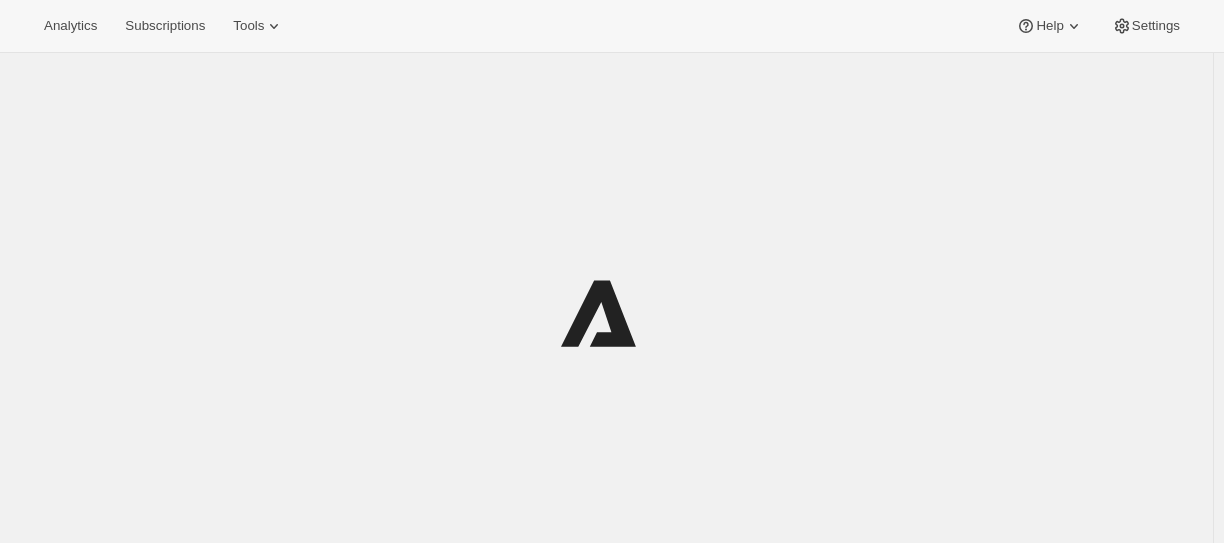 scroll, scrollTop: 0, scrollLeft: 0, axis: both 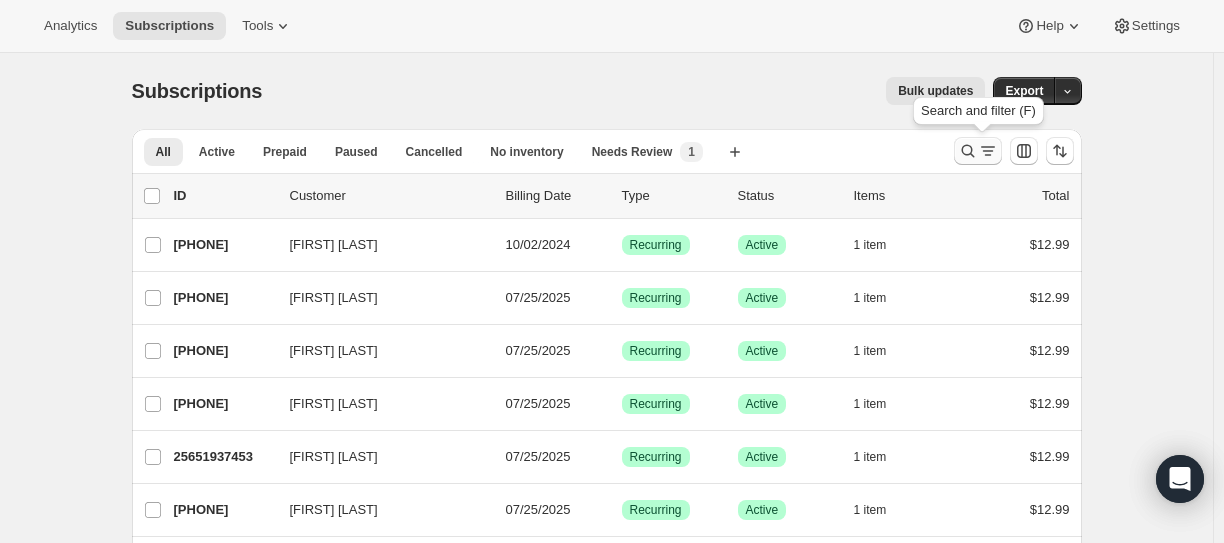 click 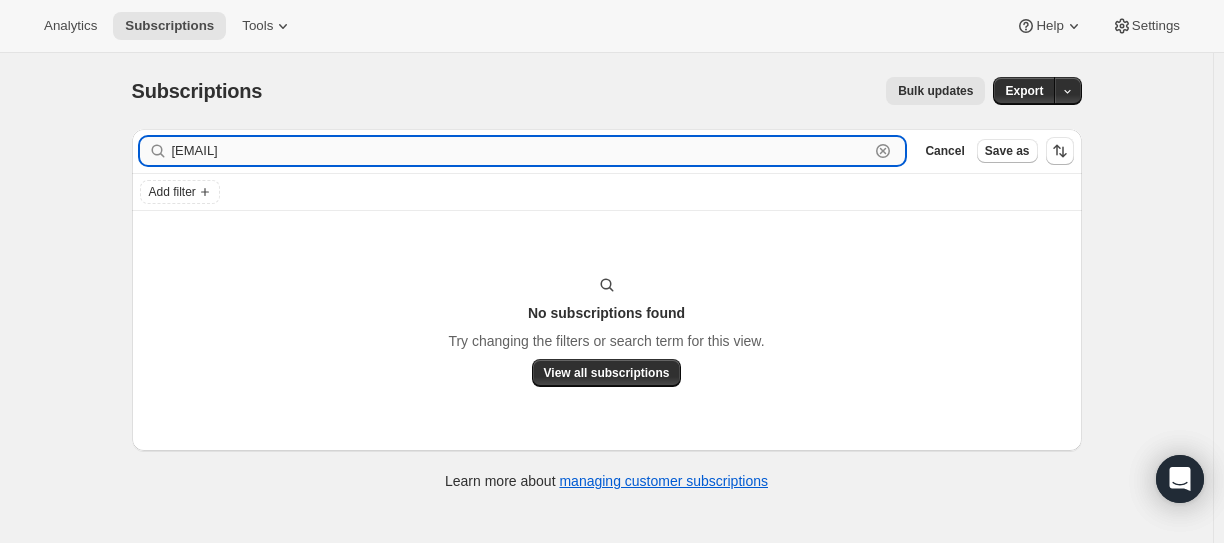 click on "[EMAIL]" at bounding box center [521, 151] 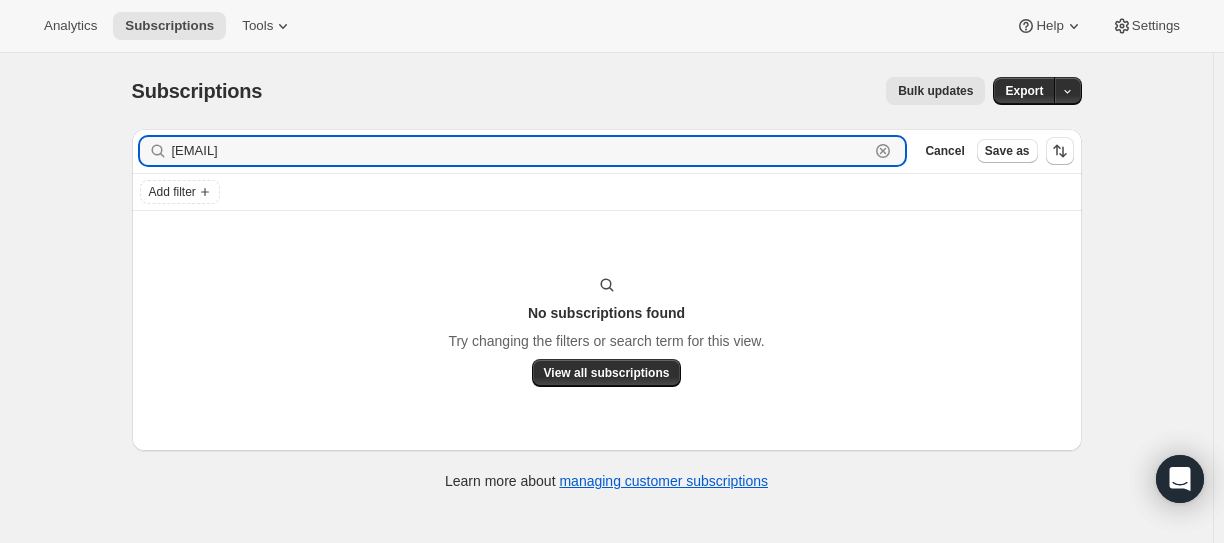 paste on "[USERNAME]" 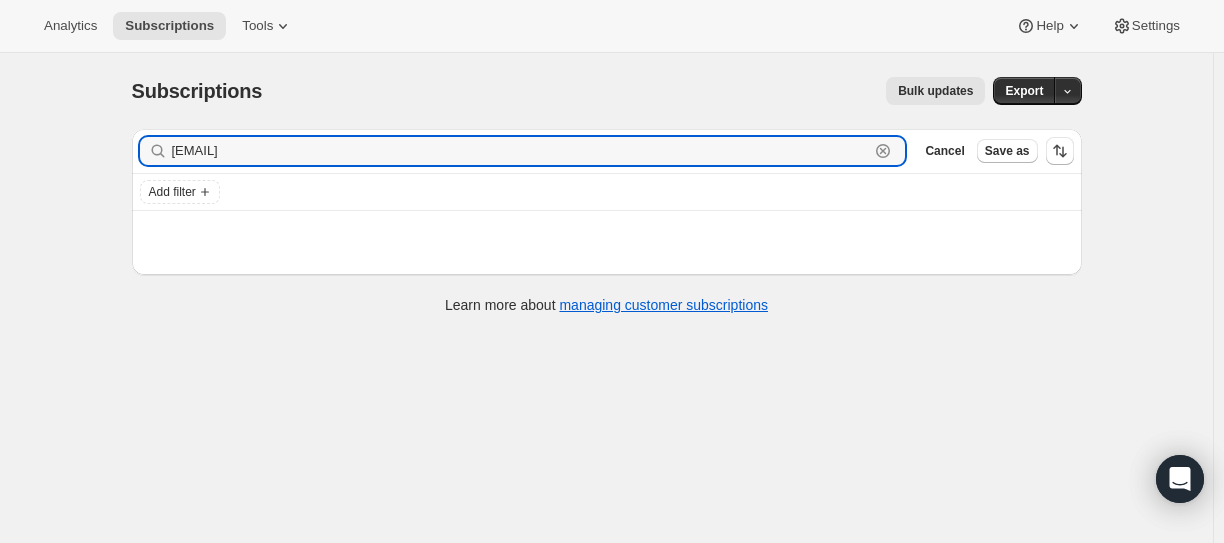 type on "[EMAIL]" 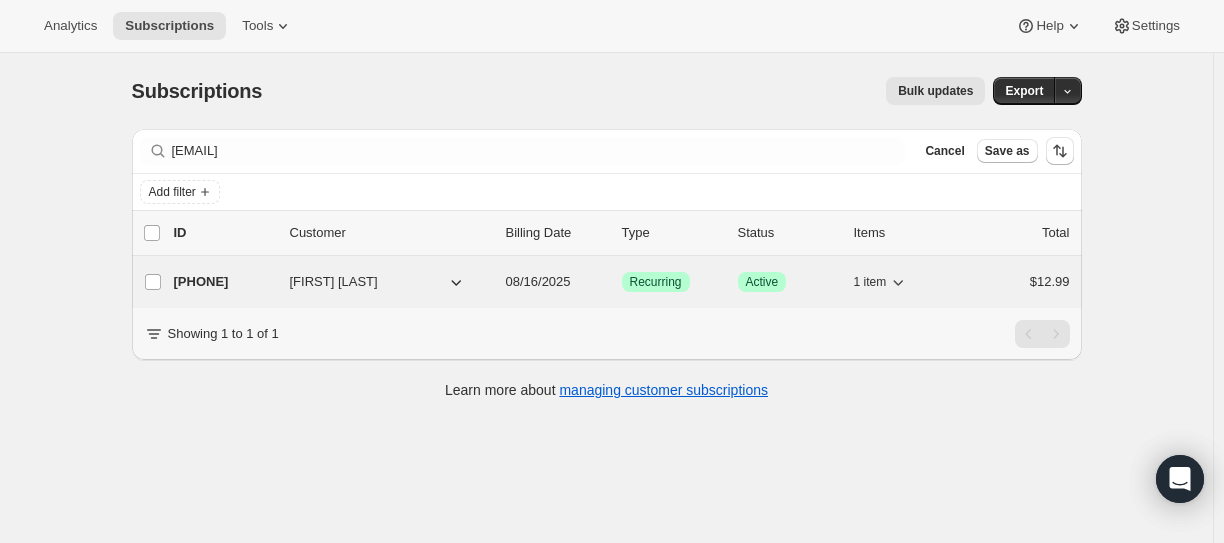 click on "[PHONE]" at bounding box center [224, 282] 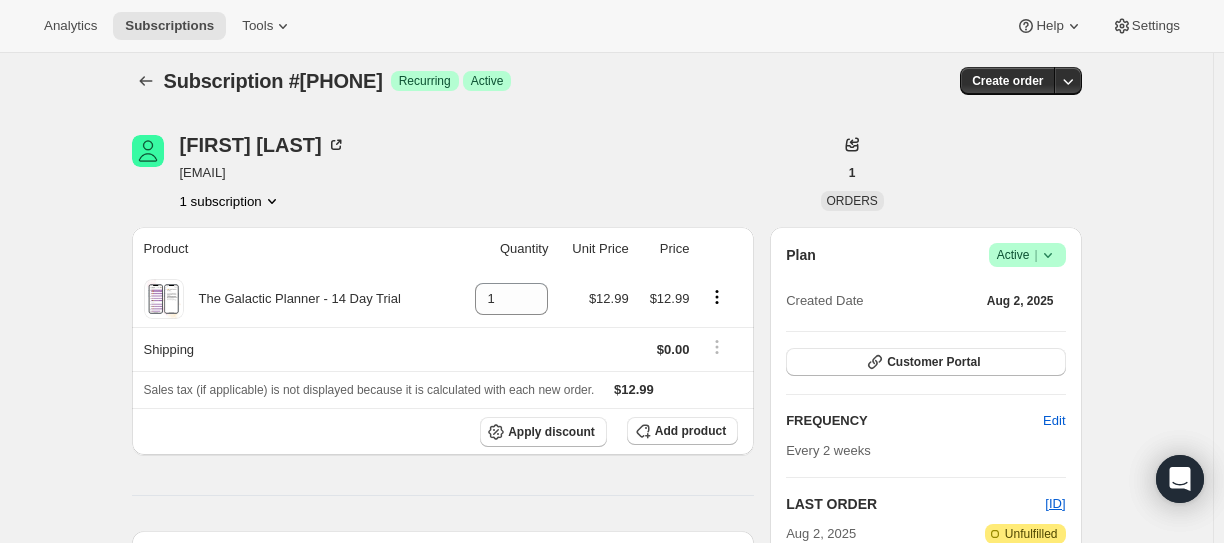 scroll, scrollTop: 0, scrollLeft: 0, axis: both 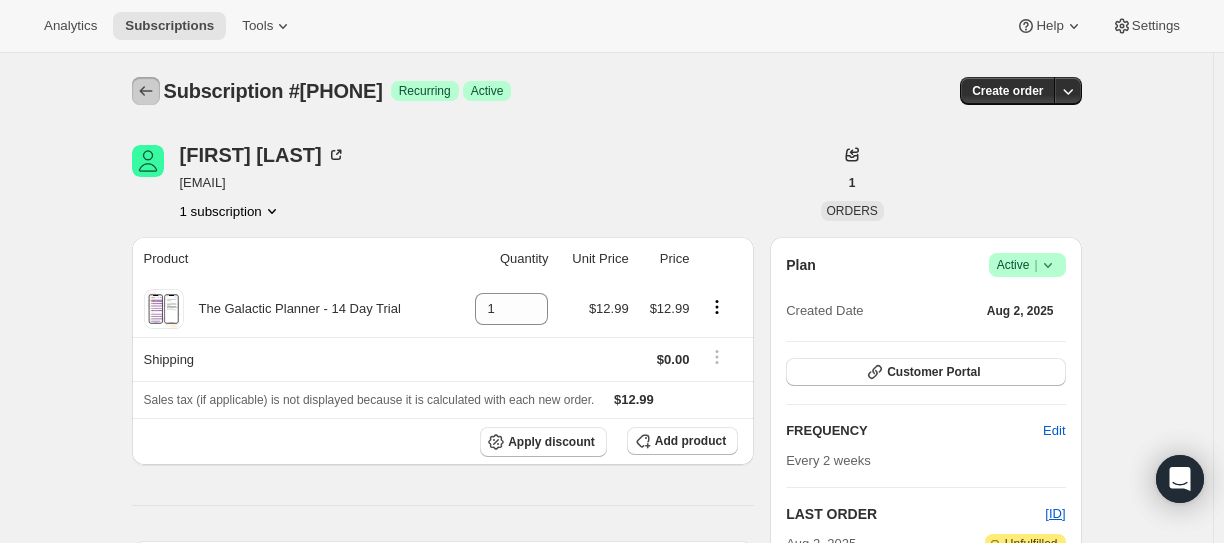 click 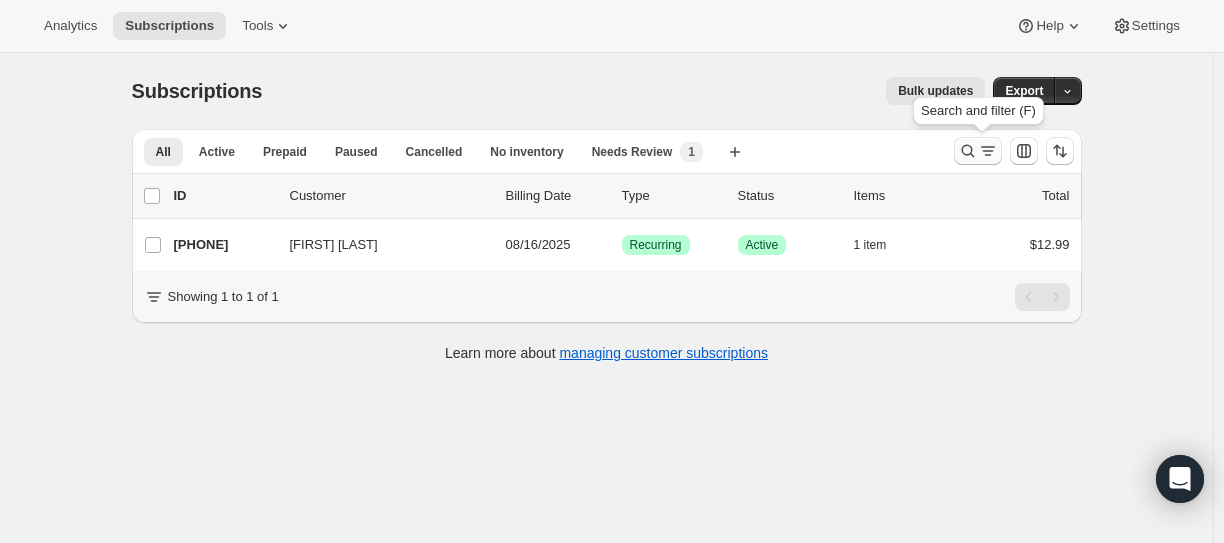 click 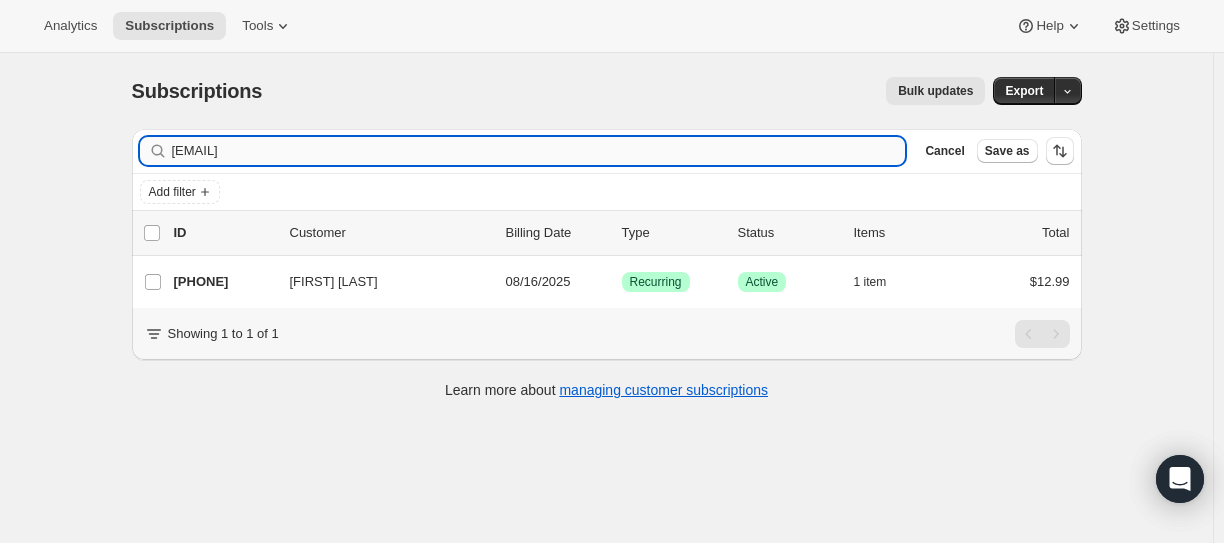 click on "[EMAIL]" at bounding box center [539, 151] 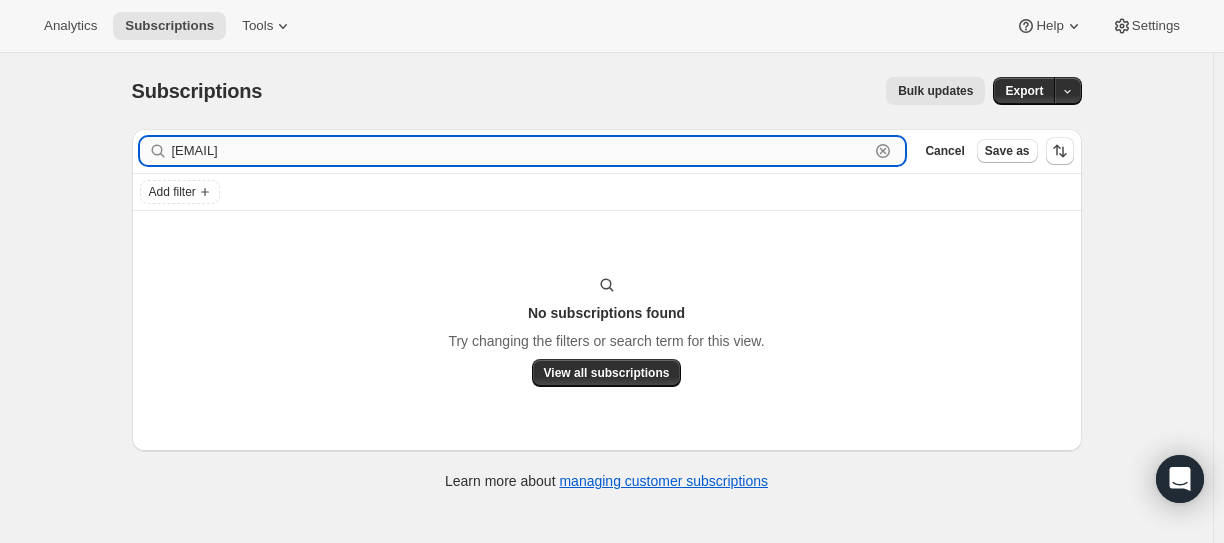 click on "[EMAIL]" at bounding box center [521, 151] 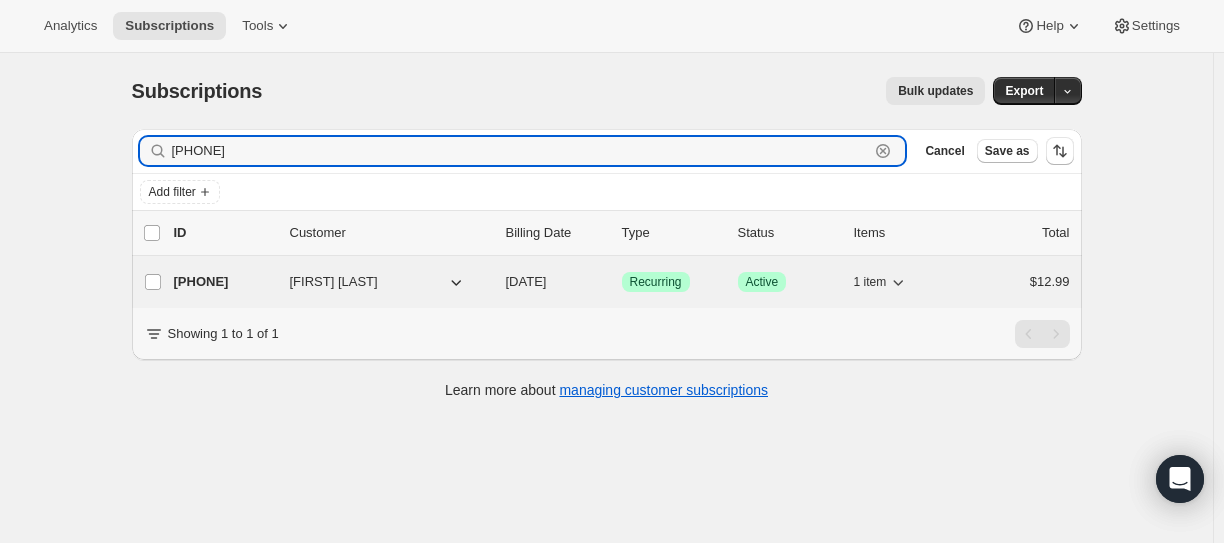 type on "[PHONE]" 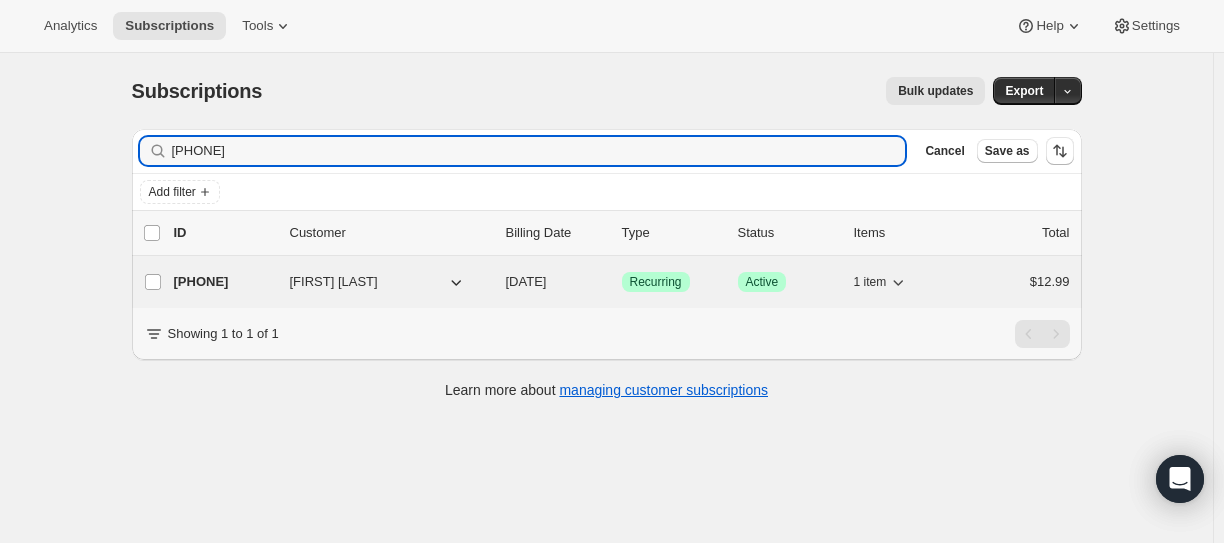click on "[PHONE]" at bounding box center [224, 282] 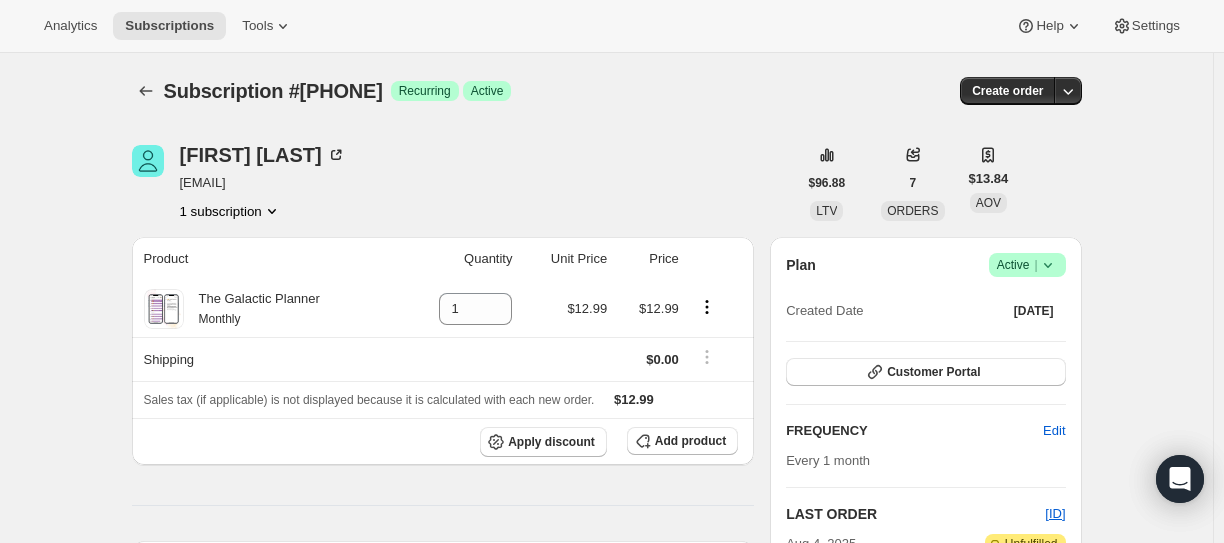 drag, startPoint x: 184, startPoint y: 185, endPoint x: 371, endPoint y: 195, distance: 187.26718 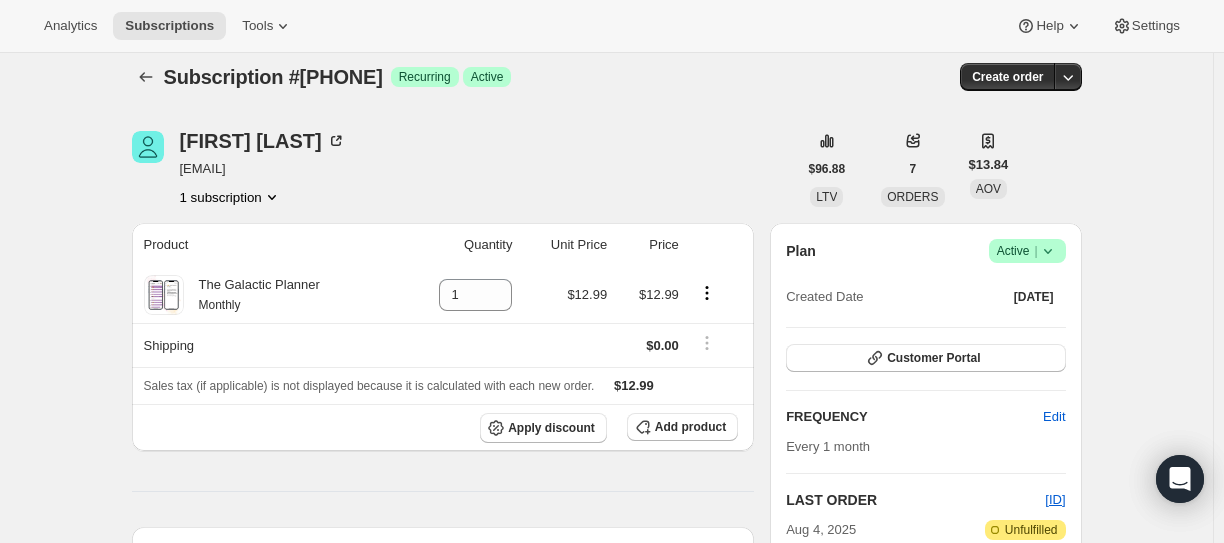 scroll, scrollTop: 0, scrollLeft: 0, axis: both 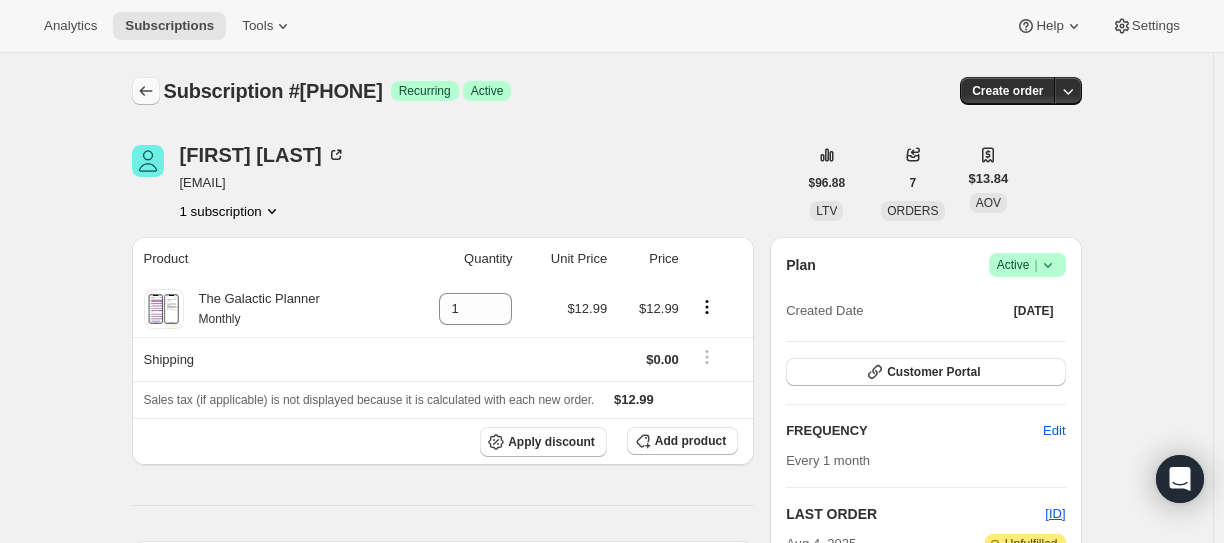 click 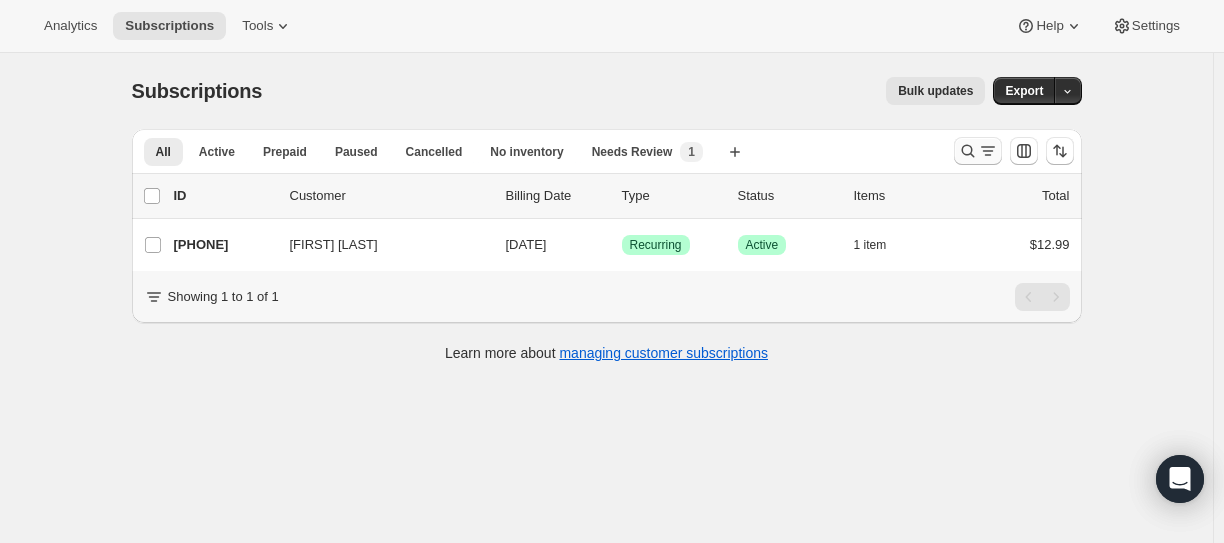 click 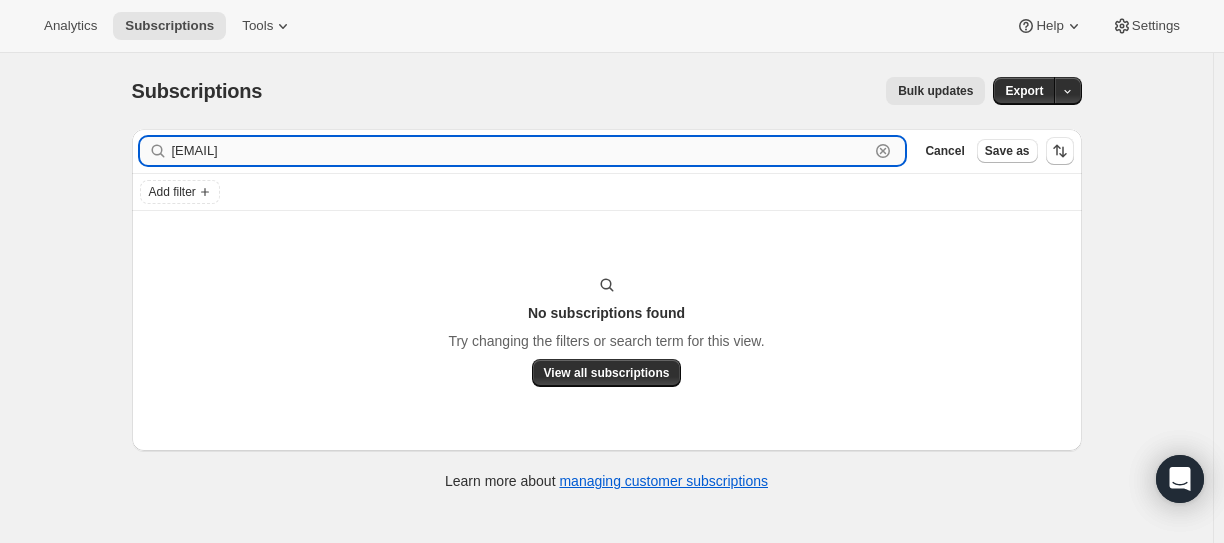 click on "[EMAIL]" at bounding box center (521, 151) 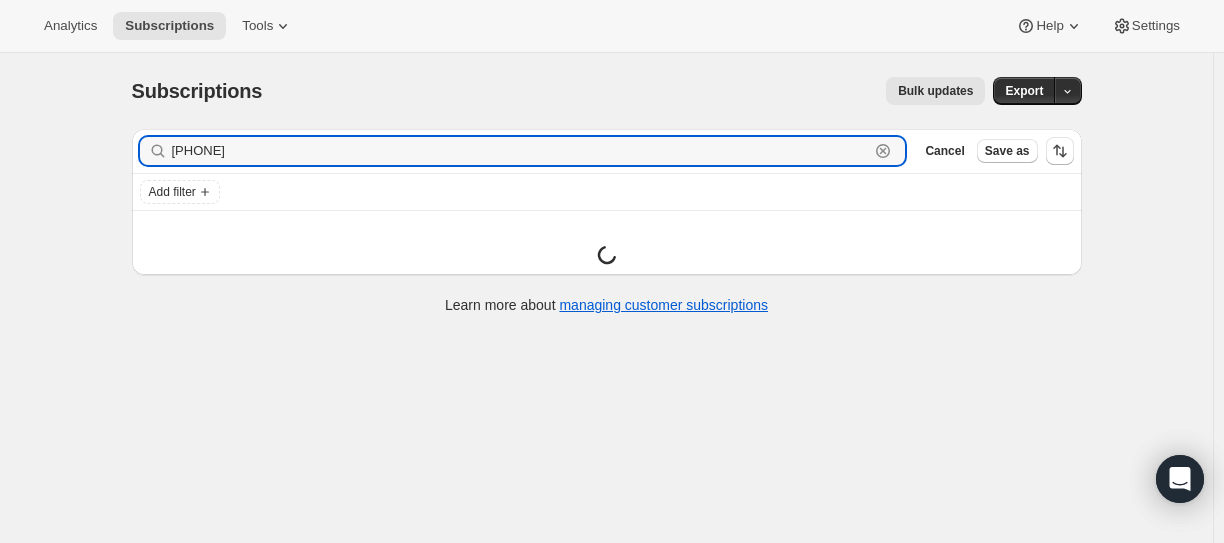 type on "[PHONE]" 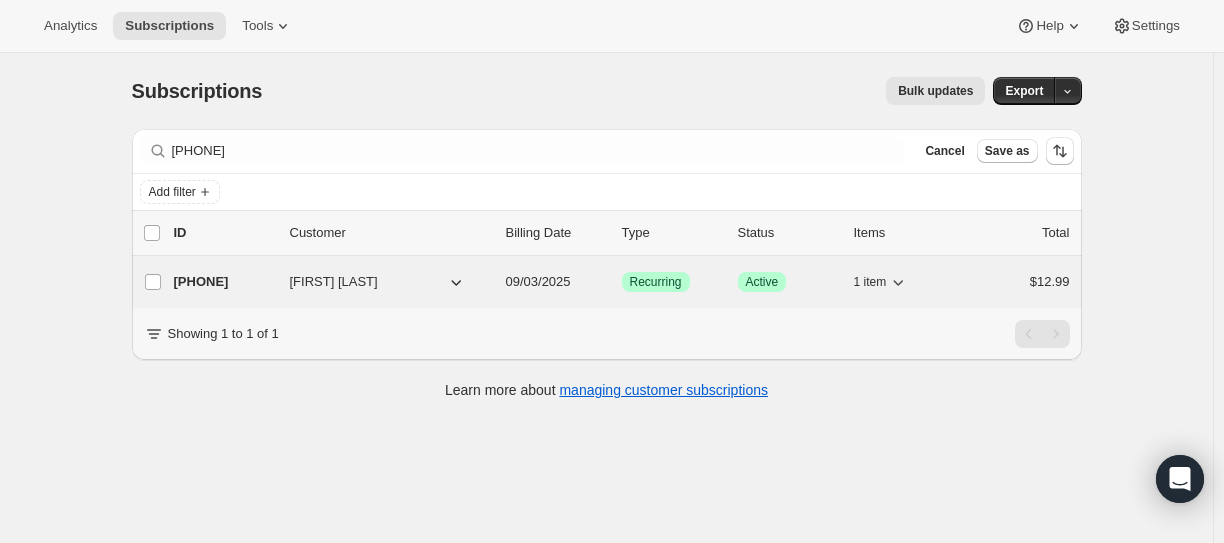 click on "[PHONE]" at bounding box center [224, 282] 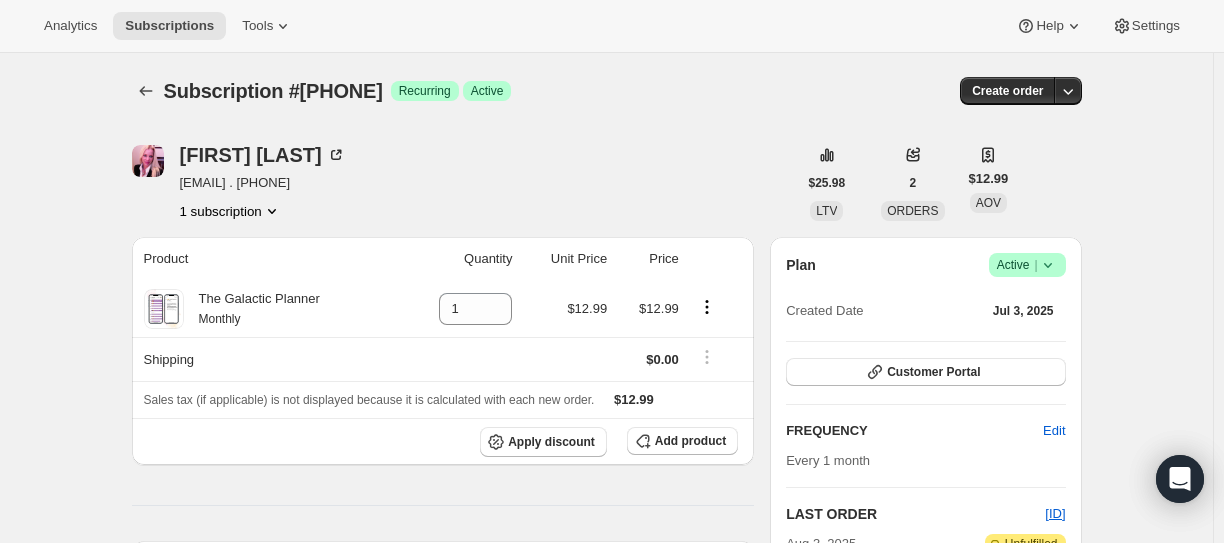 drag, startPoint x: 180, startPoint y: 188, endPoint x: 312, endPoint y: 184, distance: 132.0606 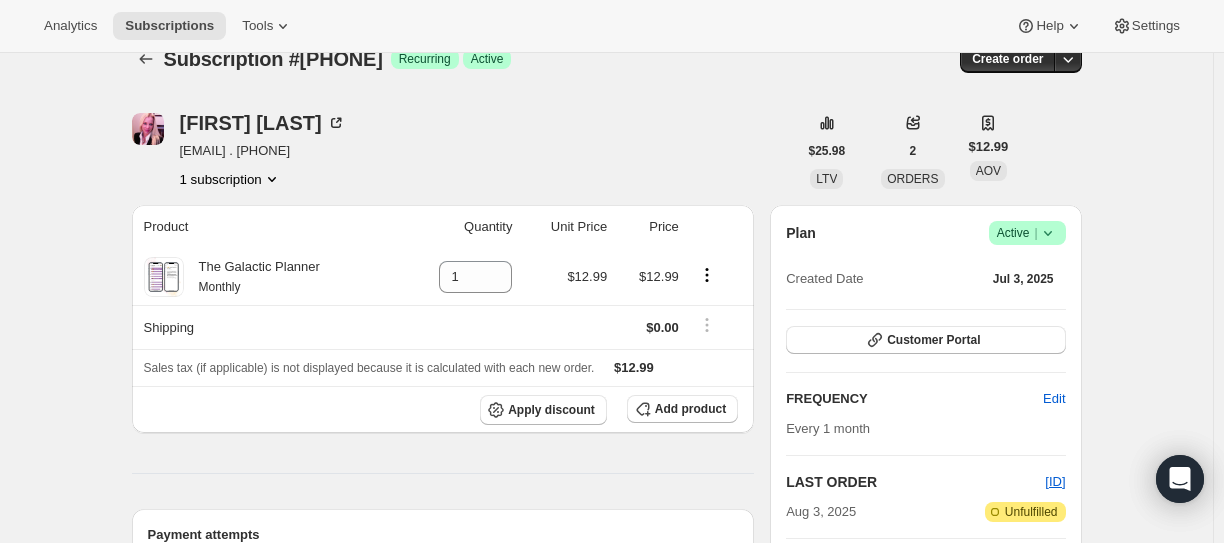 scroll, scrollTop: 0, scrollLeft: 0, axis: both 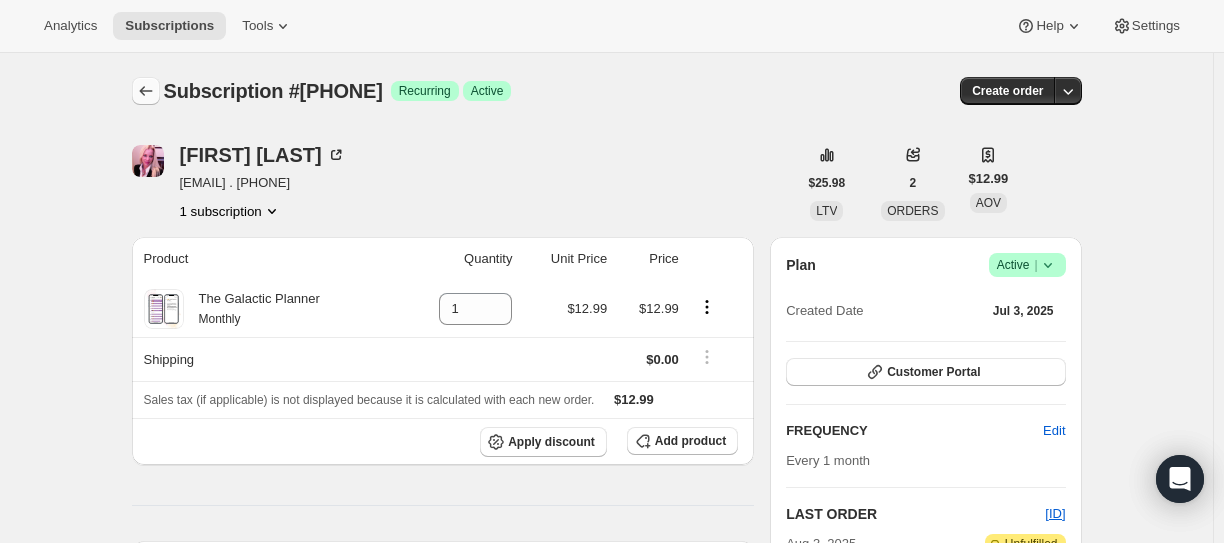 click 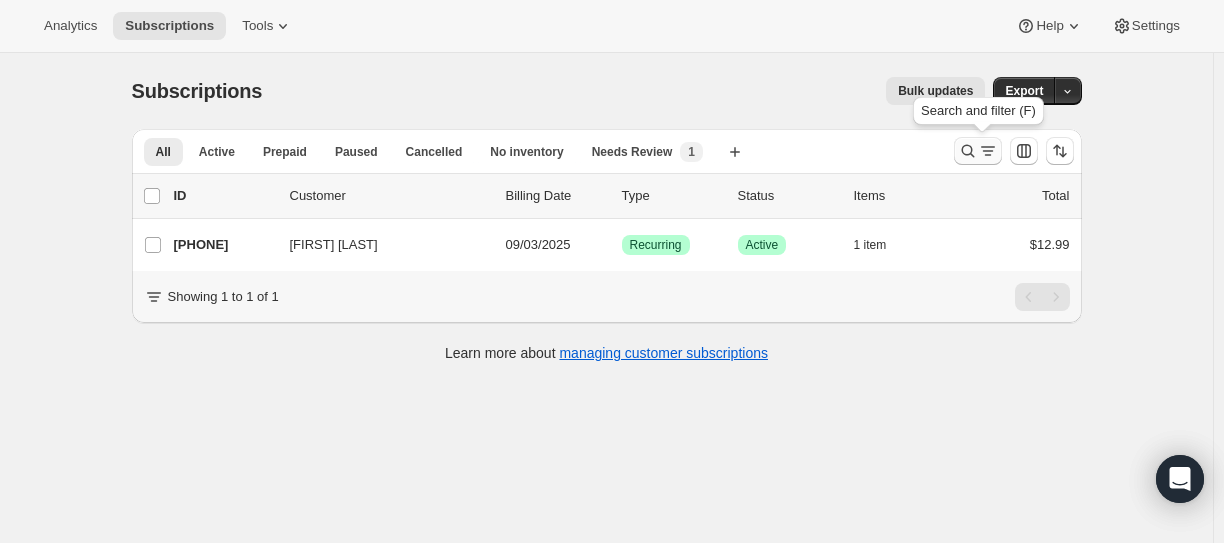 click 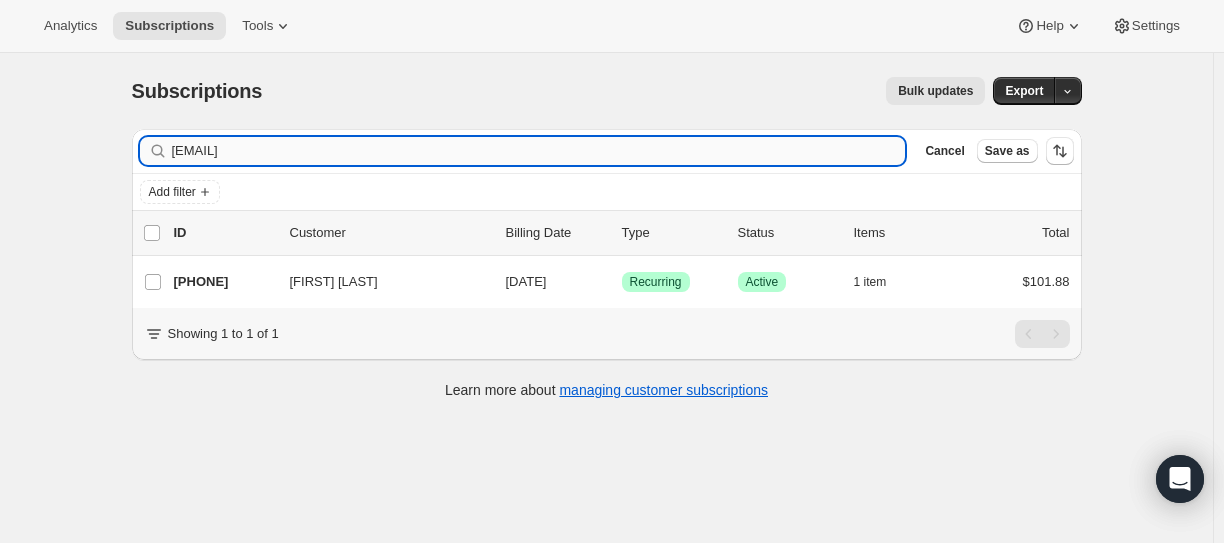 click on "[EMAIL]" at bounding box center (539, 151) 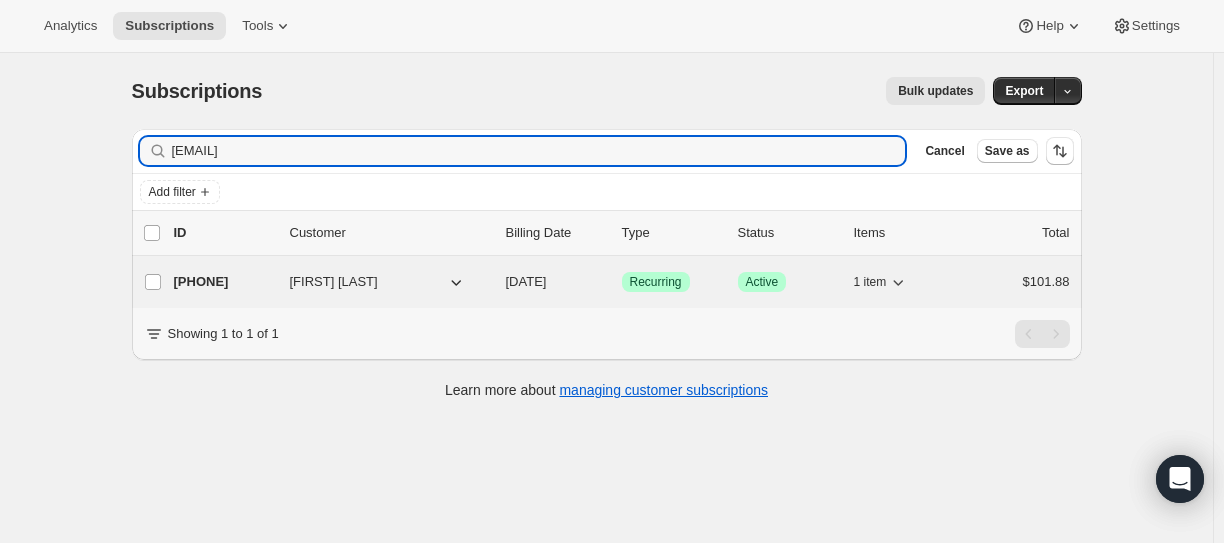 type on "[EMAIL]" 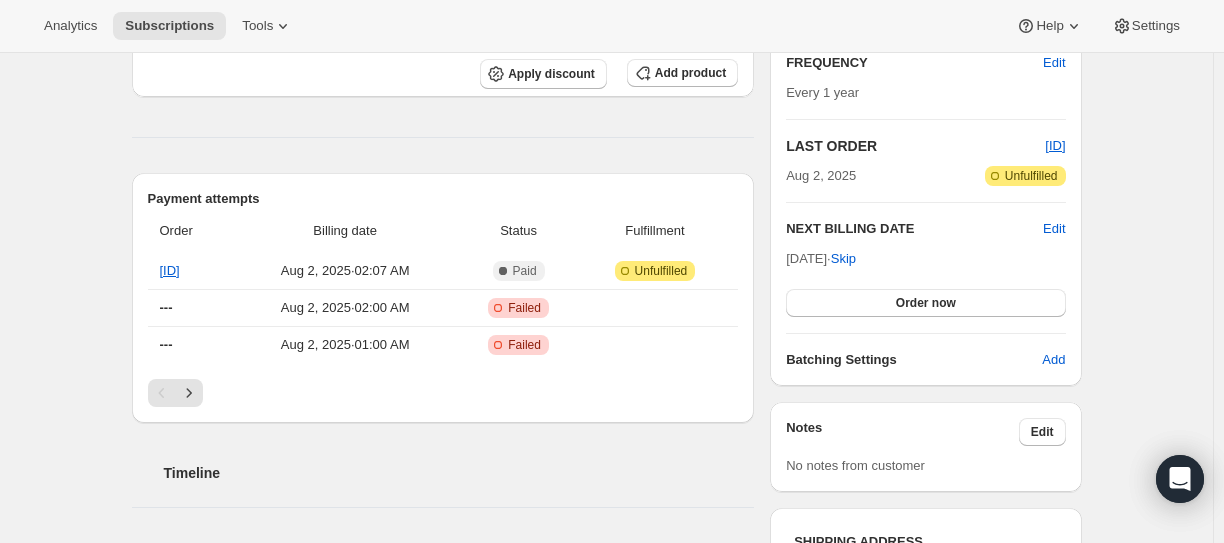 scroll, scrollTop: 400, scrollLeft: 0, axis: vertical 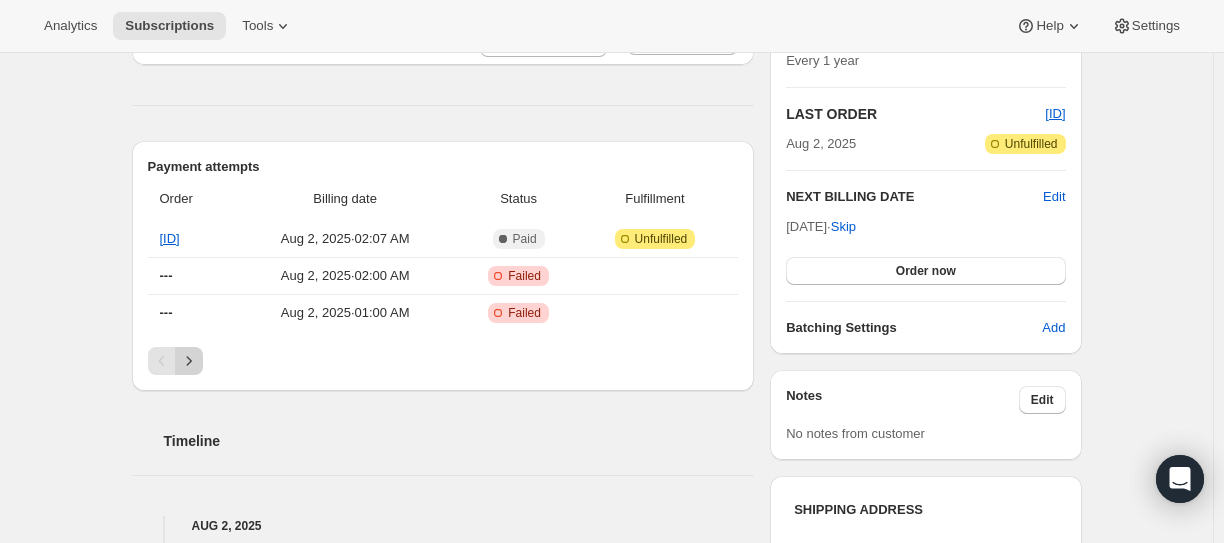 click 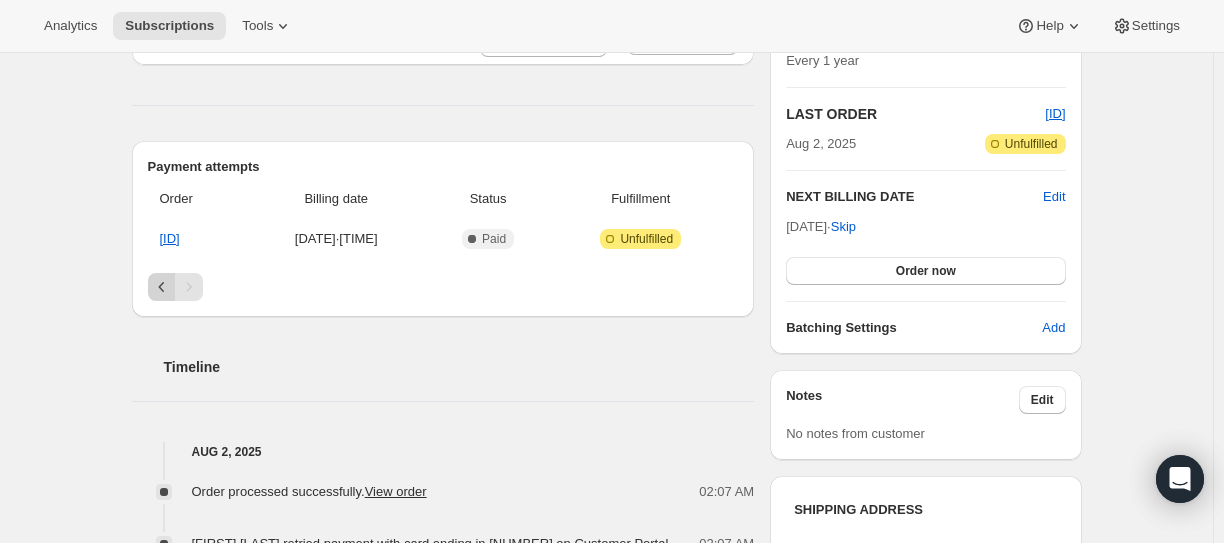 click at bounding box center (162, 287) 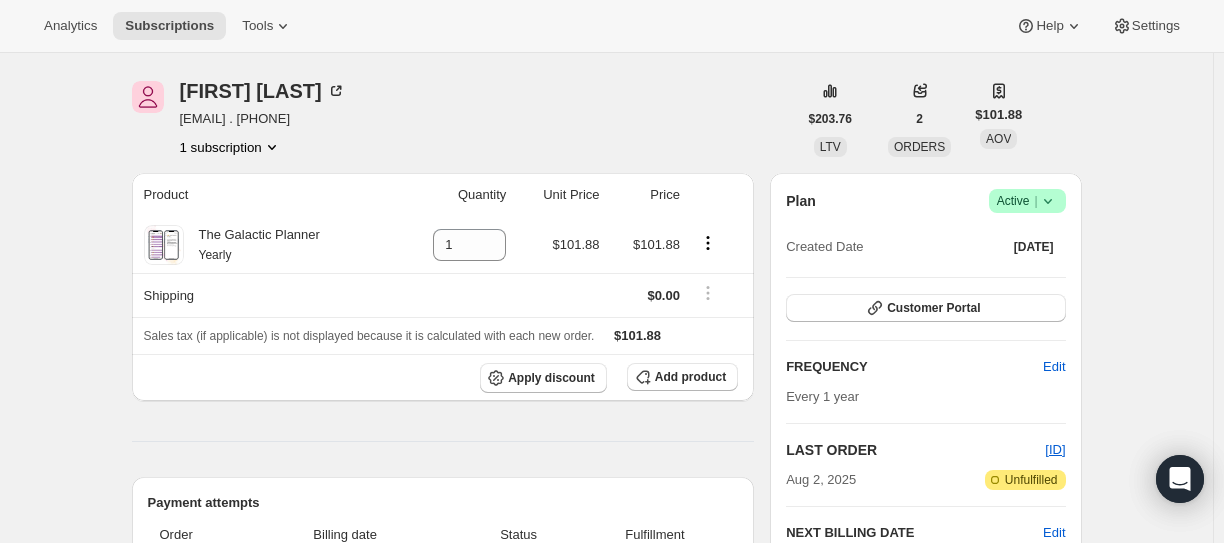scroll, scrollTop: 0, scrollLeft: 0, axis: both 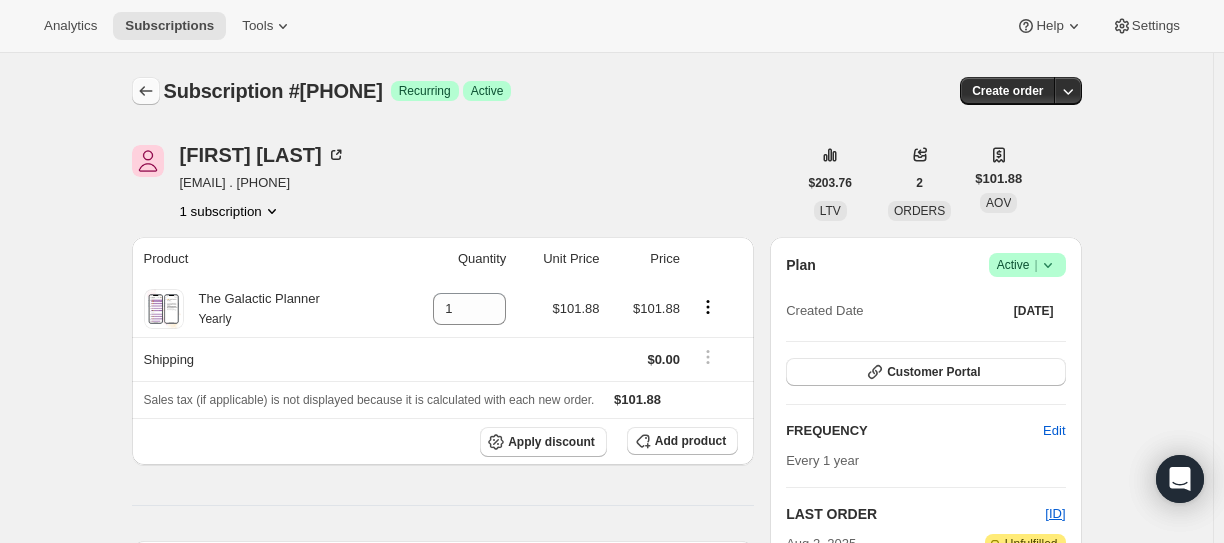 click 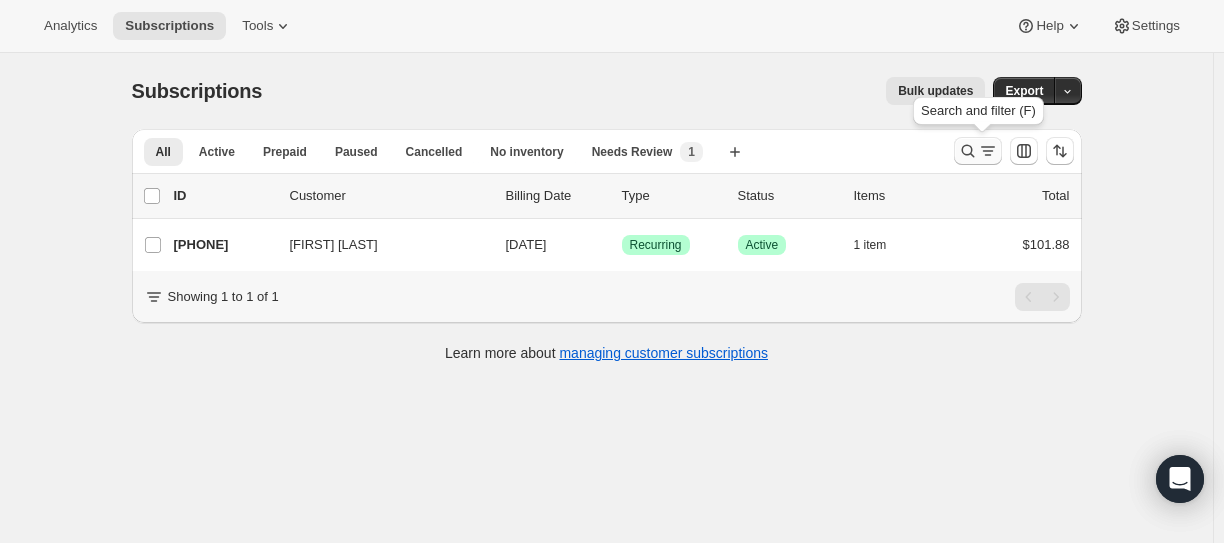click 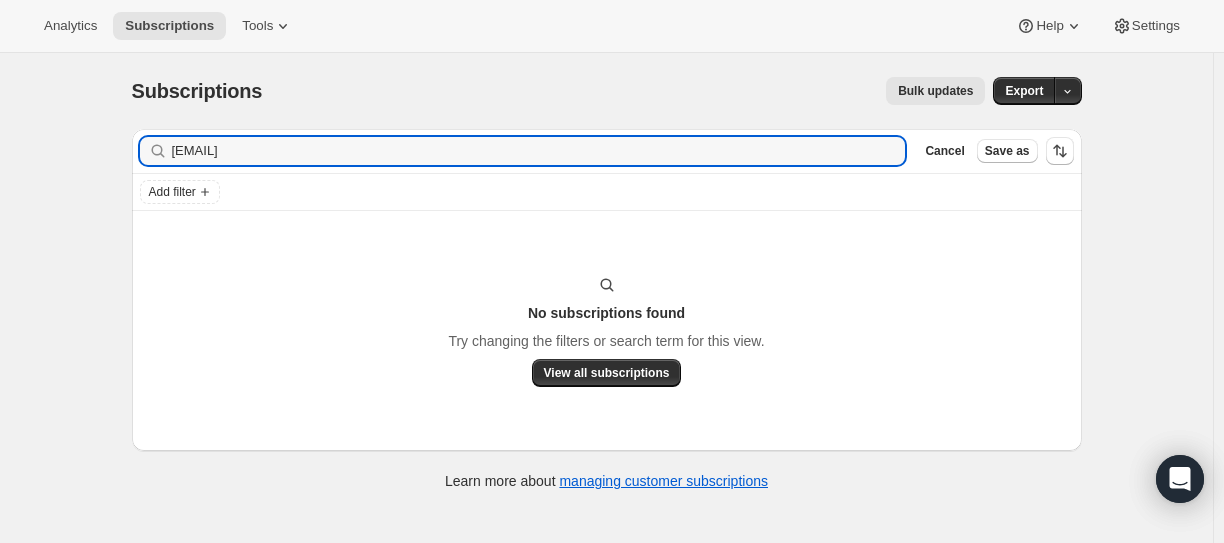 type on "[EMAIL]" 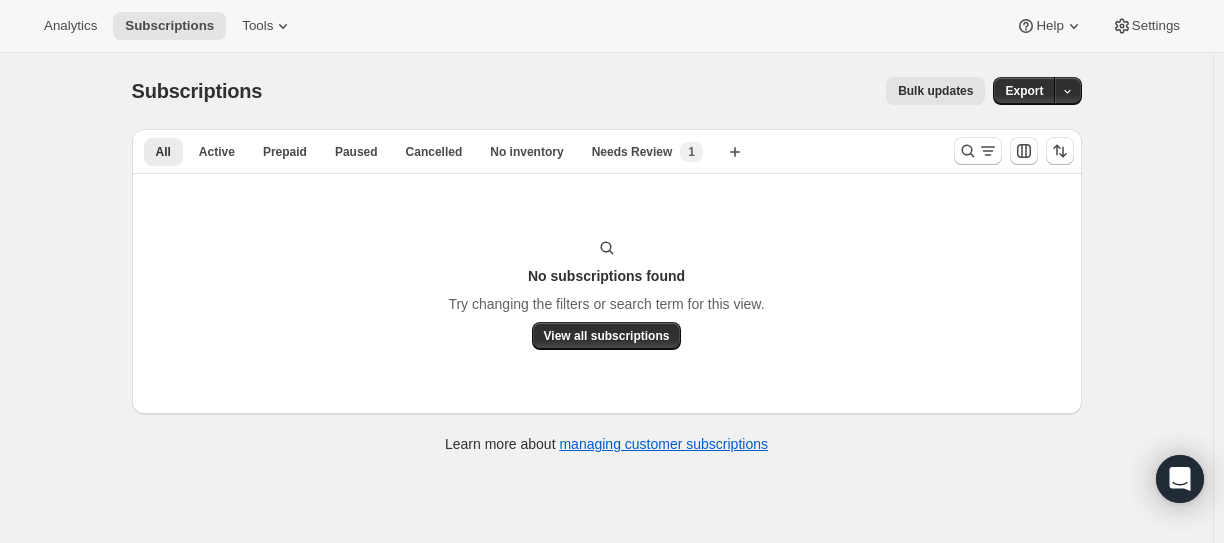scroll, scrollTop: 0, scrollLeft: 0, axis: both 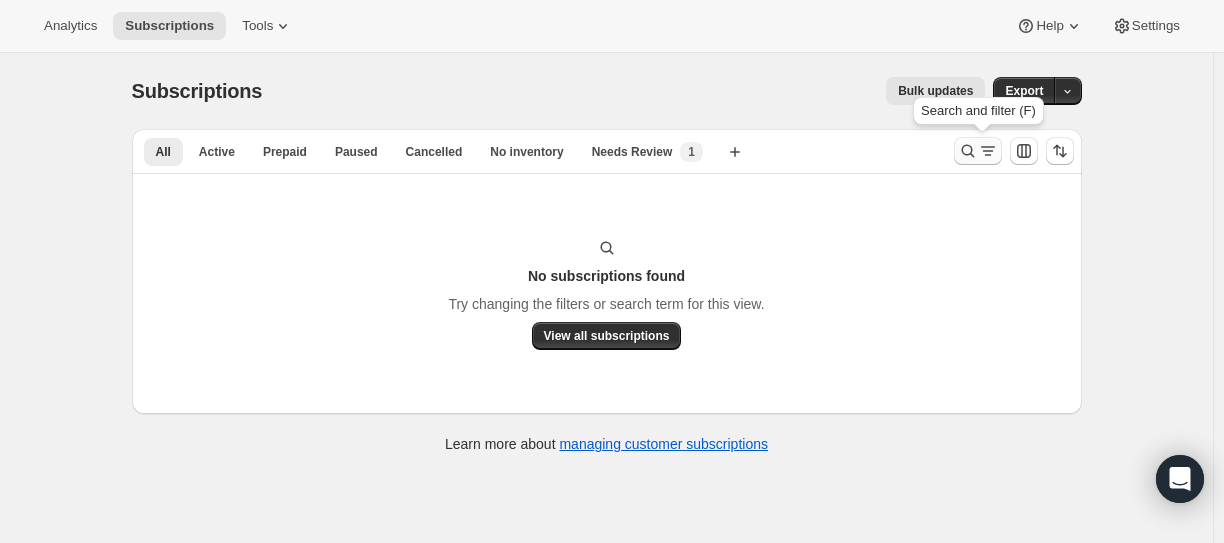 click 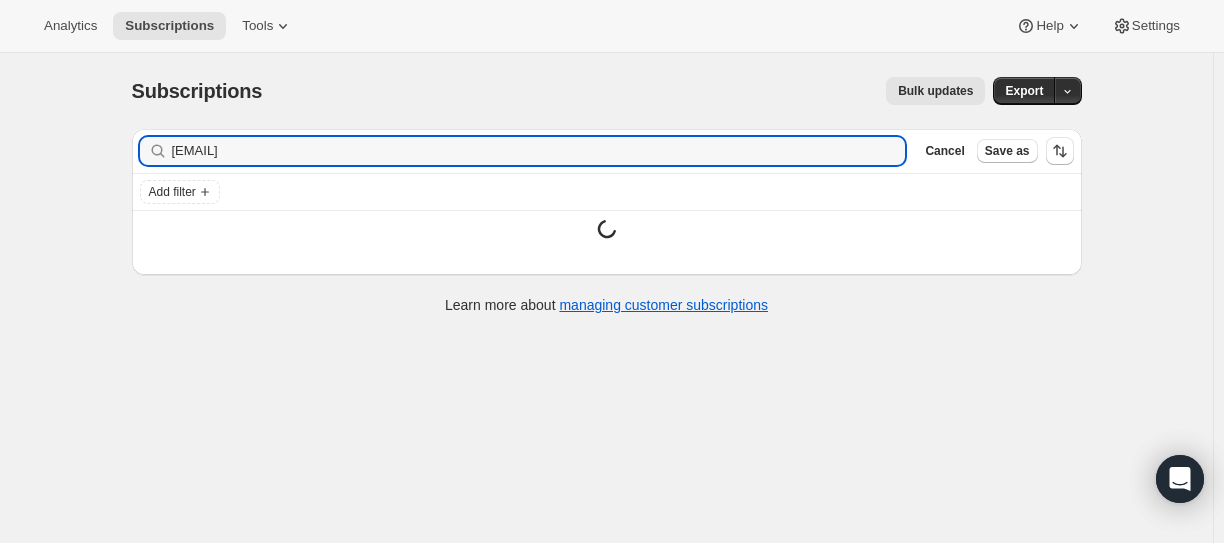 type on "donnapabre@gmail.com" 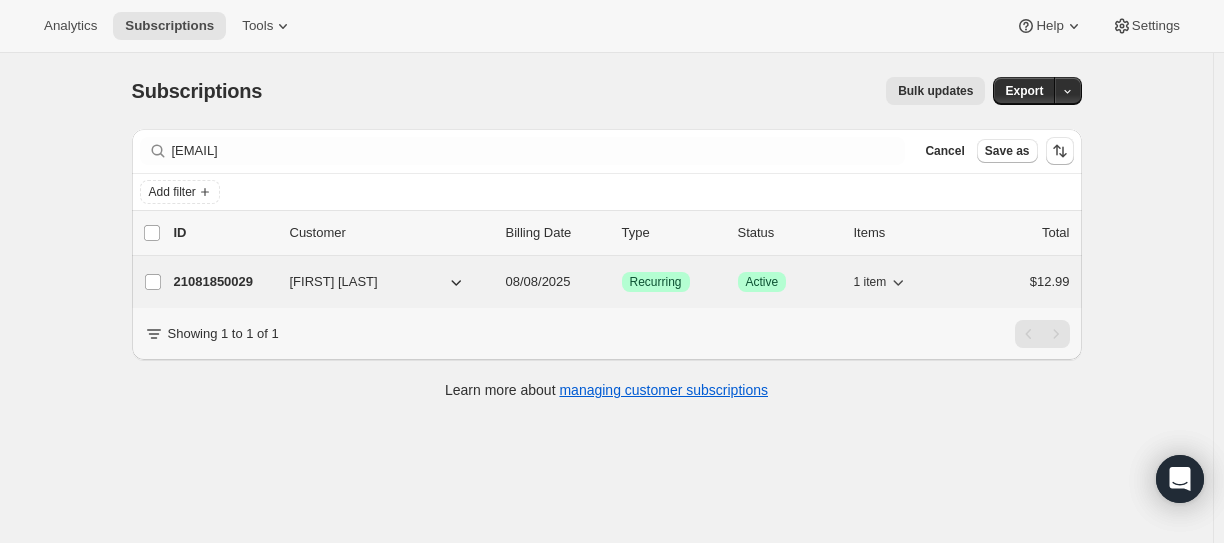 click on "21081850029" at bounding box center [224, 282] 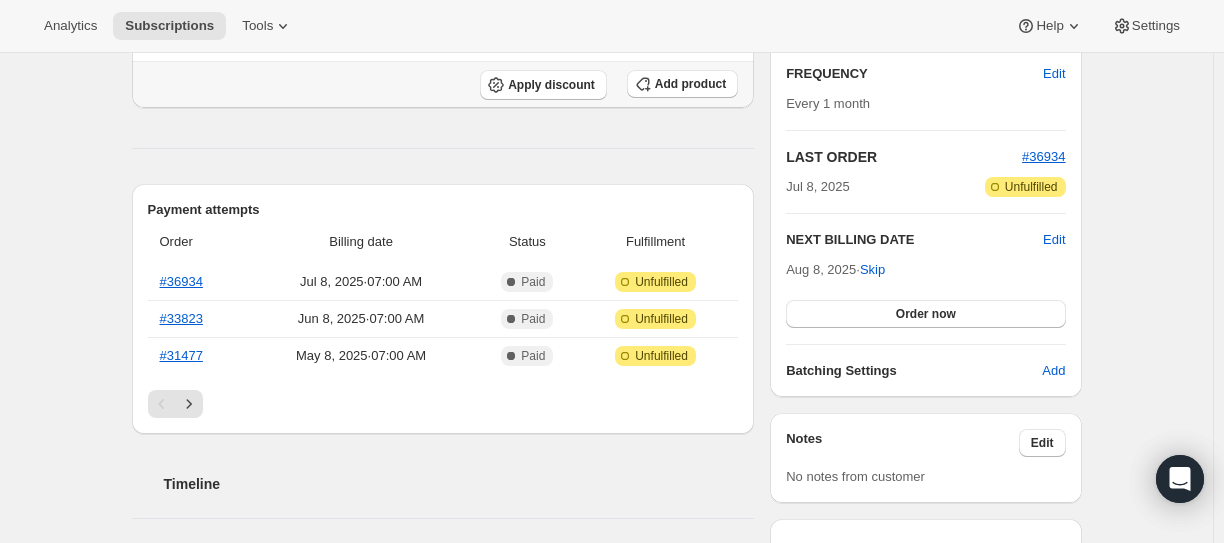 scroll, scrollTop: 400, scrollLeft: 0, axis: vertical 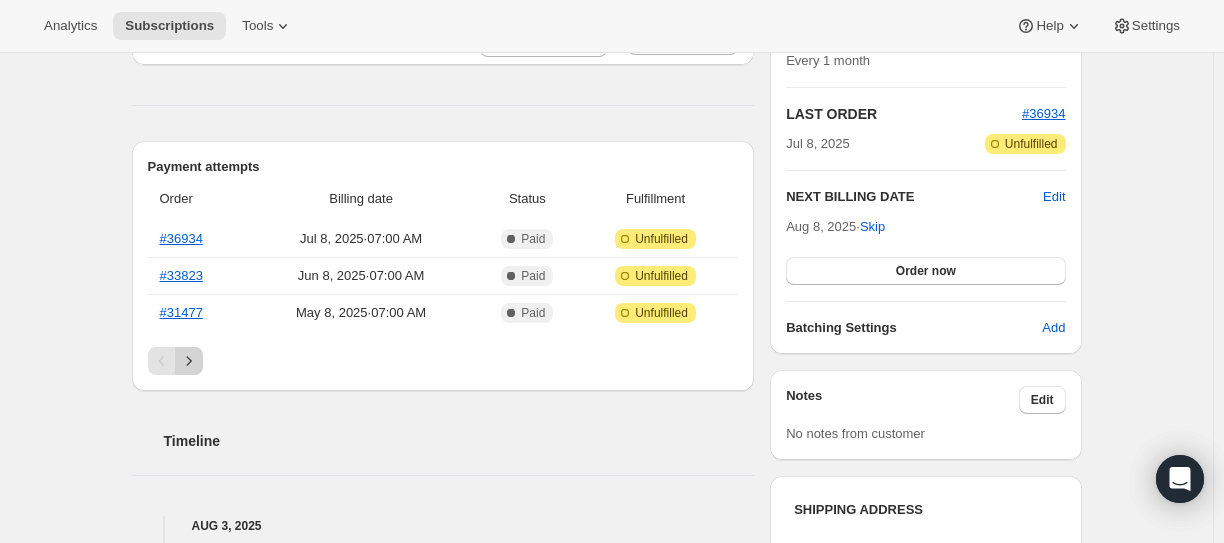 click at bounding box center [189, 361] 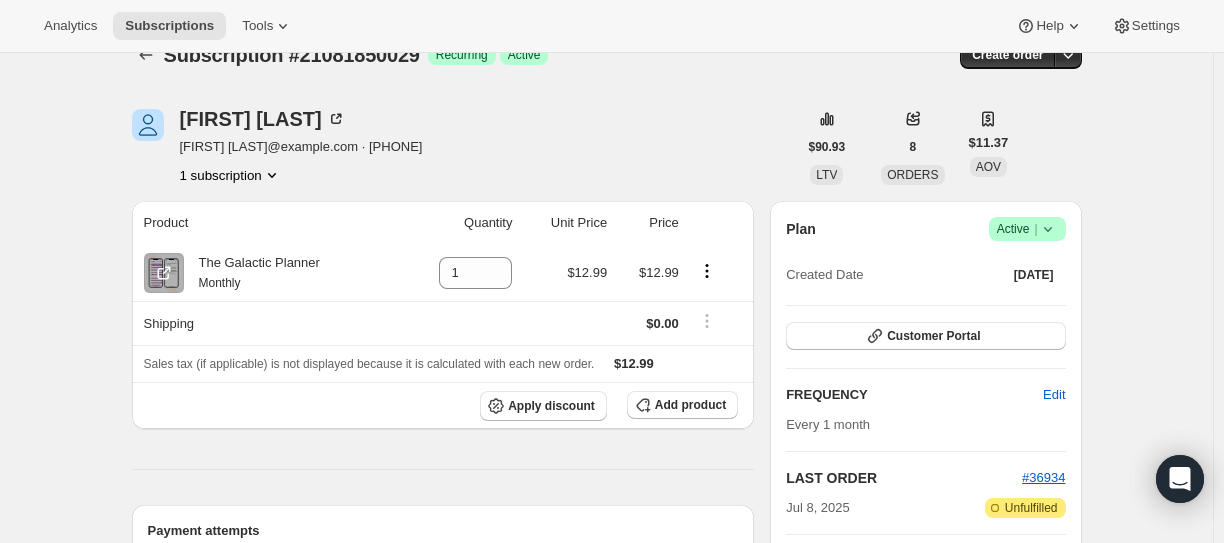 scroll, scrollTop: 100, scrollLeft: 0, axis: vertical 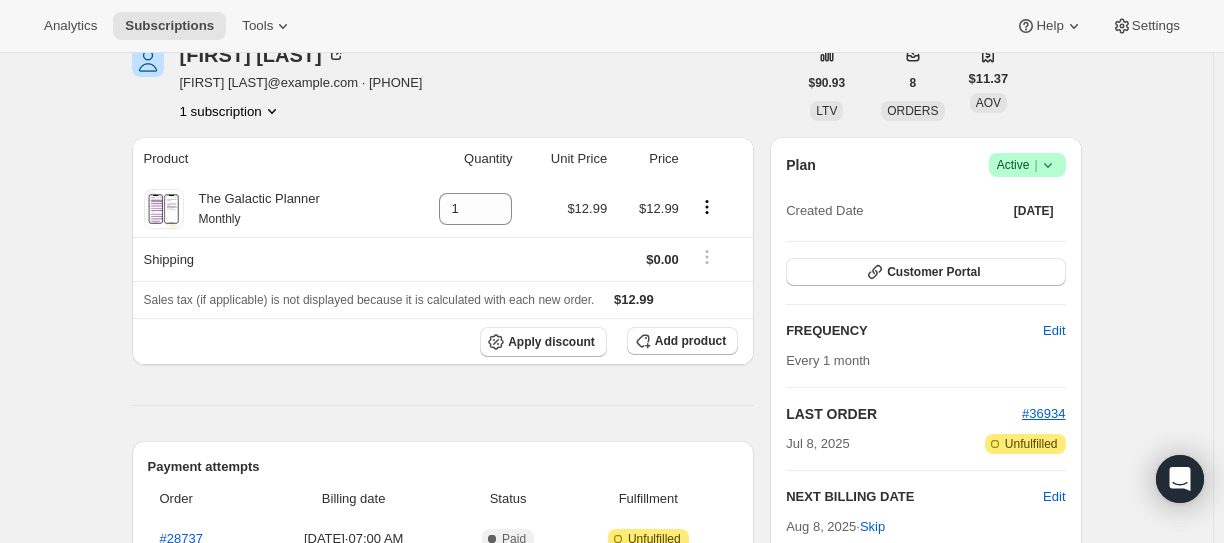 click 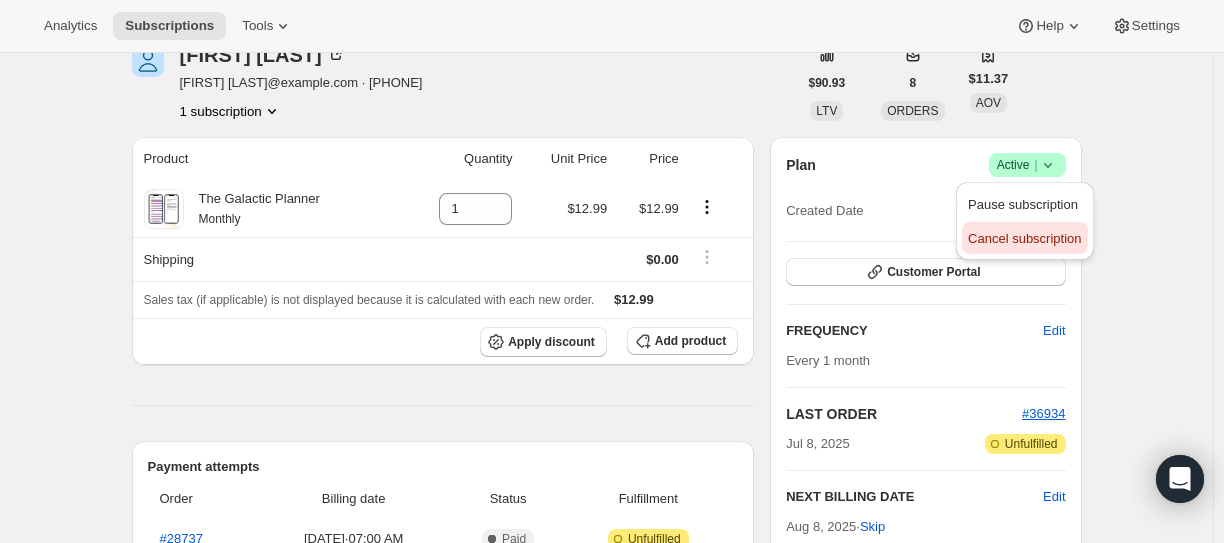 click on "Cancel subscription" at bounding box center (1024, 238) 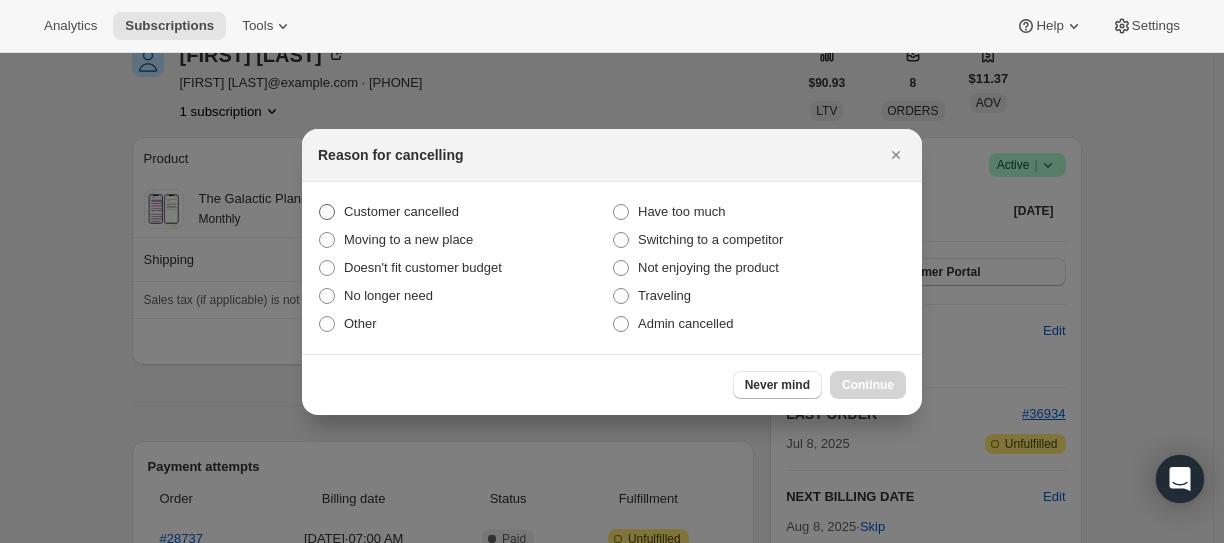 click on "Customer cancelled" at bounding box center [401, 211] 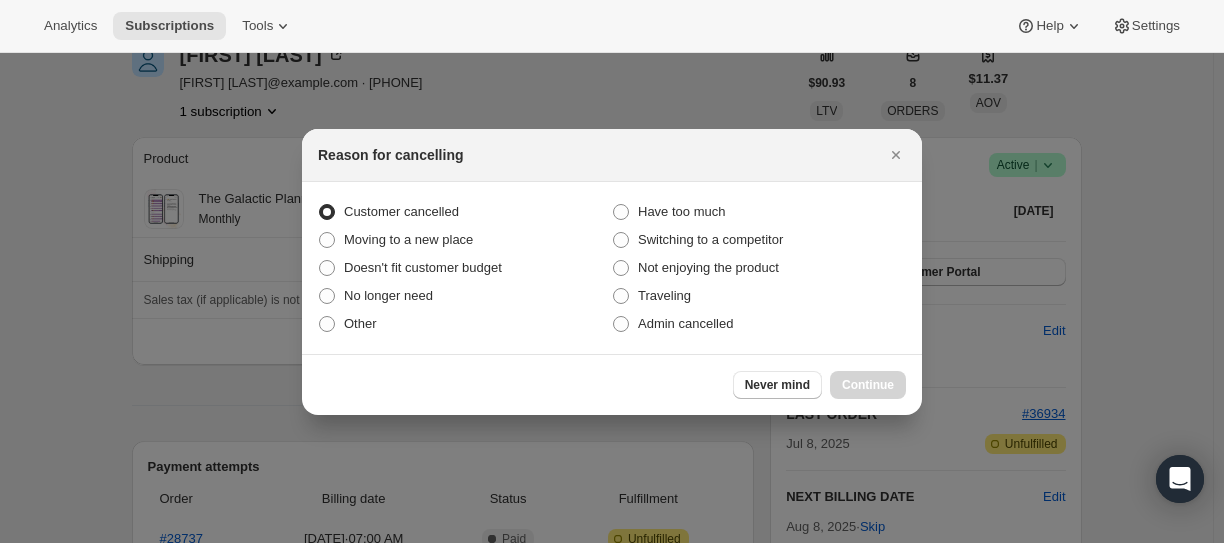 radio on "true" 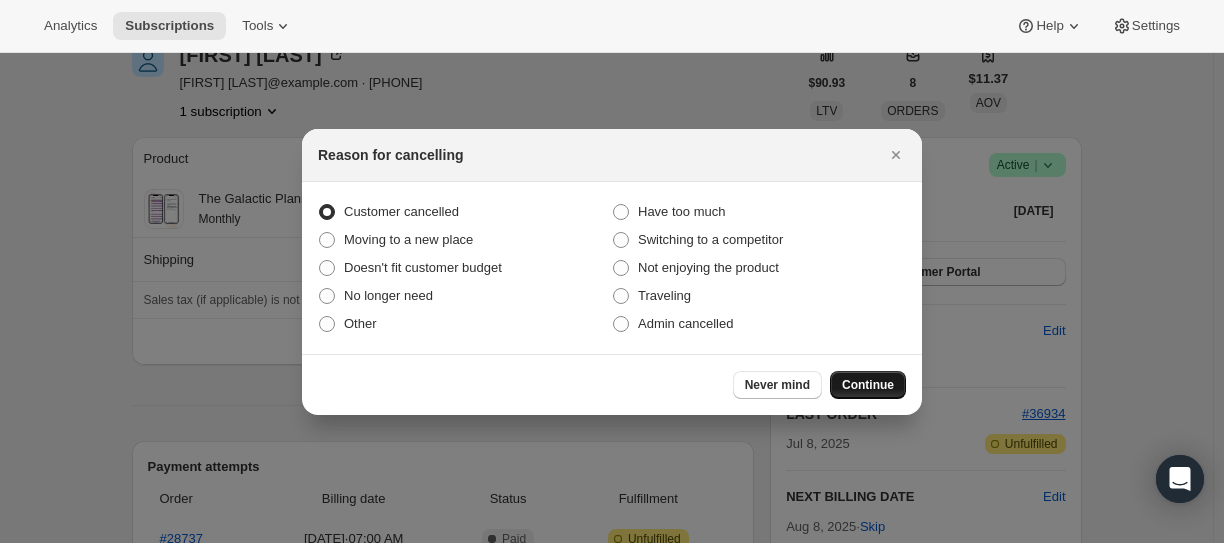 click on "Continue" at bounding box center [868, 385] 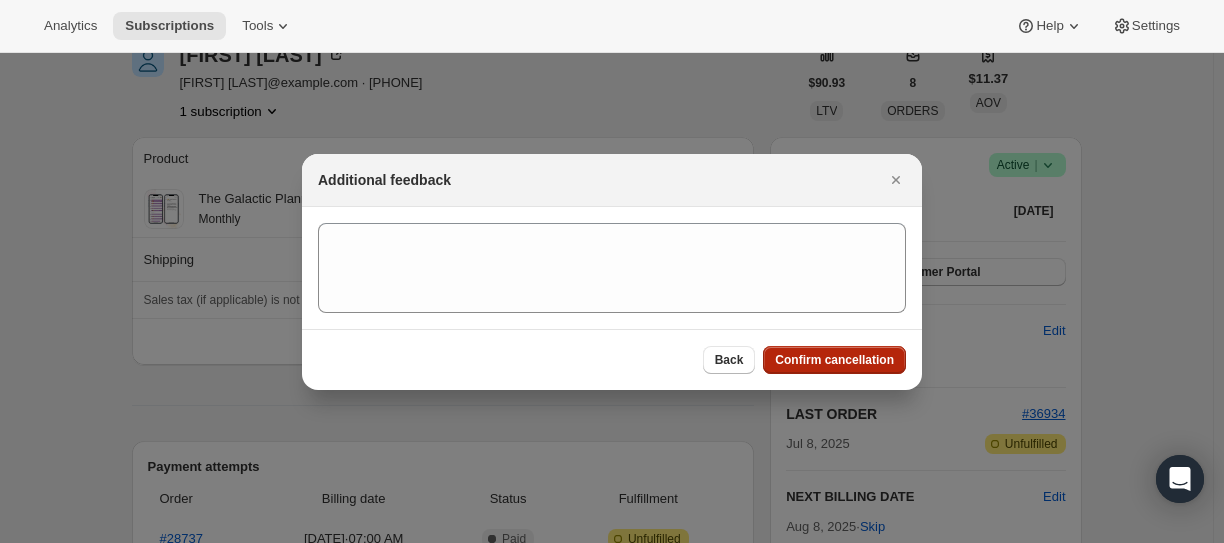 click on "Confirm cancellation" at bounding box center (834, 360) 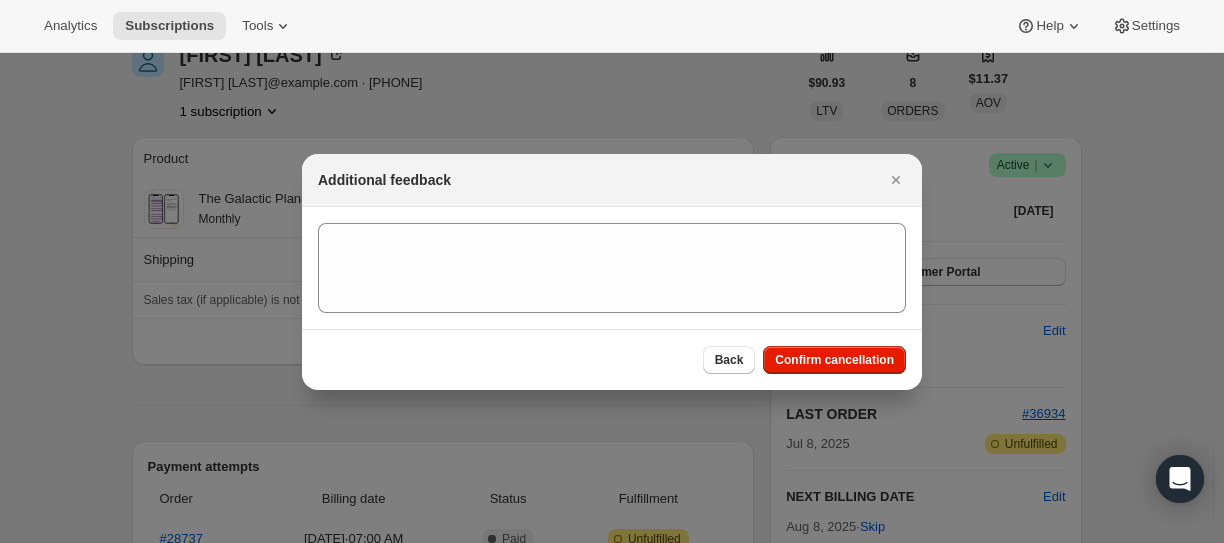 scroll, scrollTop: 100, scrollLeft: 0, axis: vertical 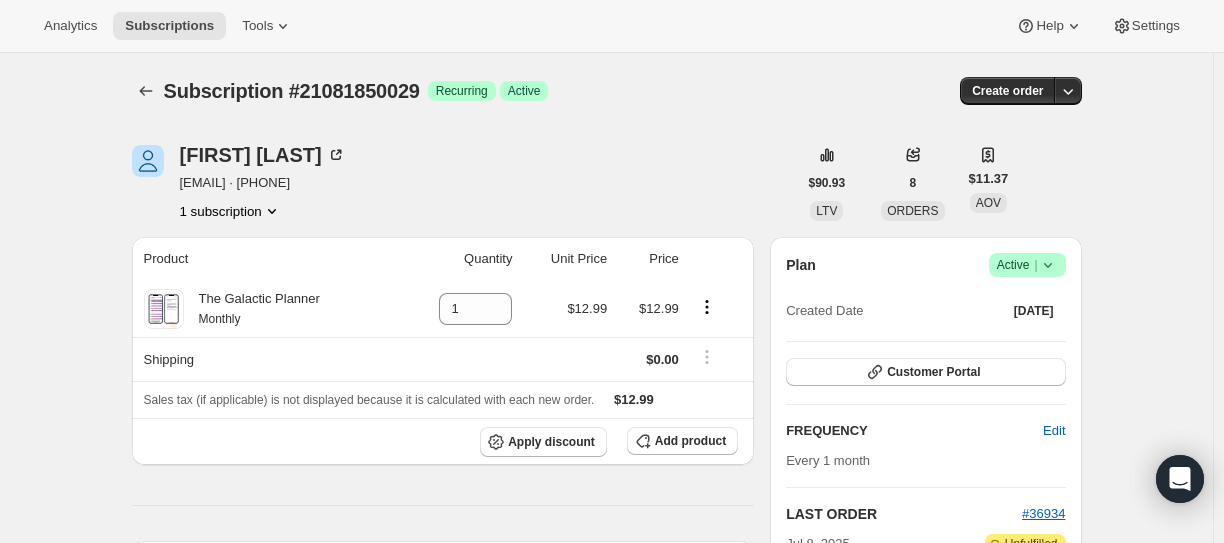 click on "Success Active |" at bounding box center [1027, 265] 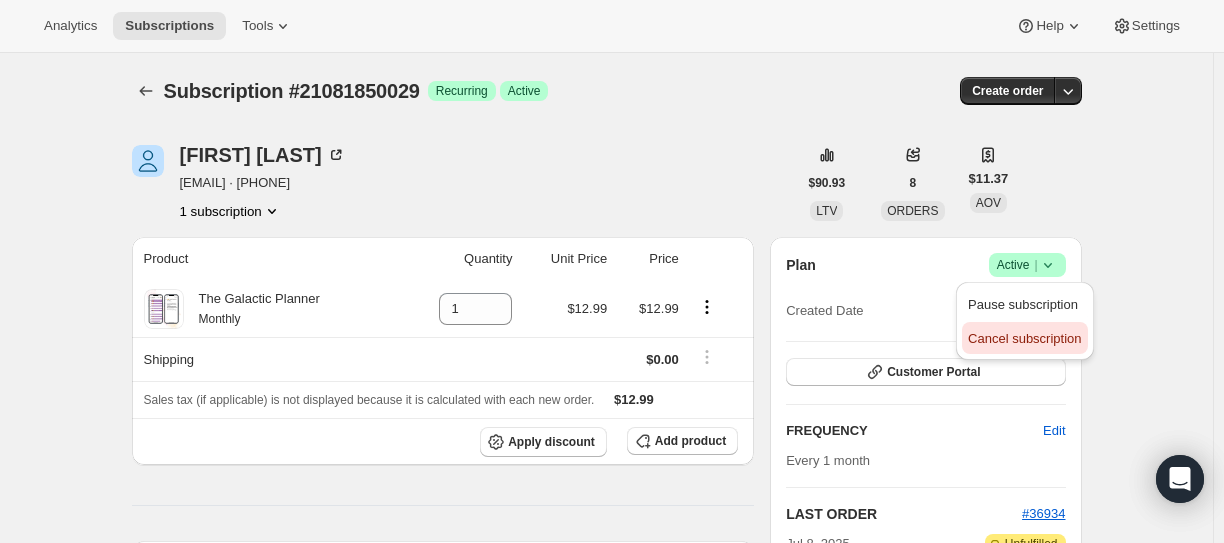 click on "Cancel subscription" at bounding box center [1024, 339] 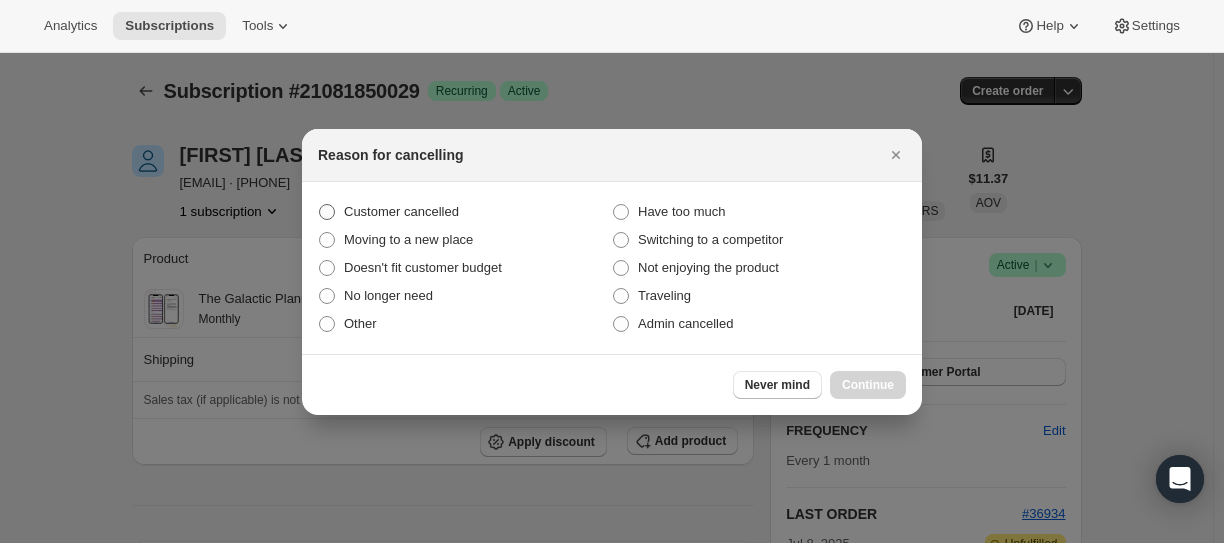 click on "Customer cancelled" at bounding box center [401, 211] 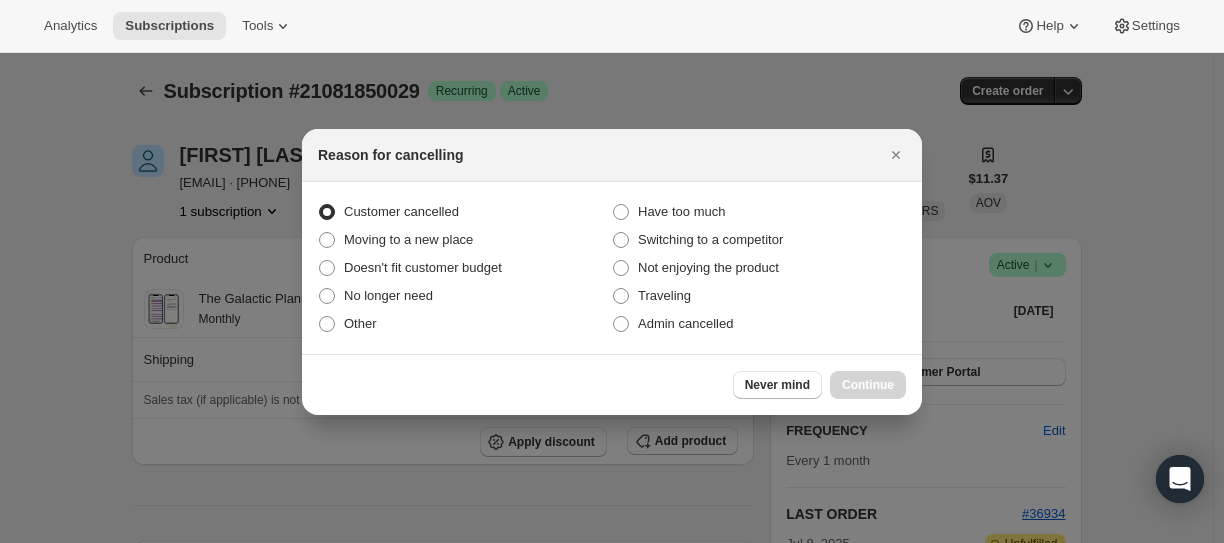 radio on "true" 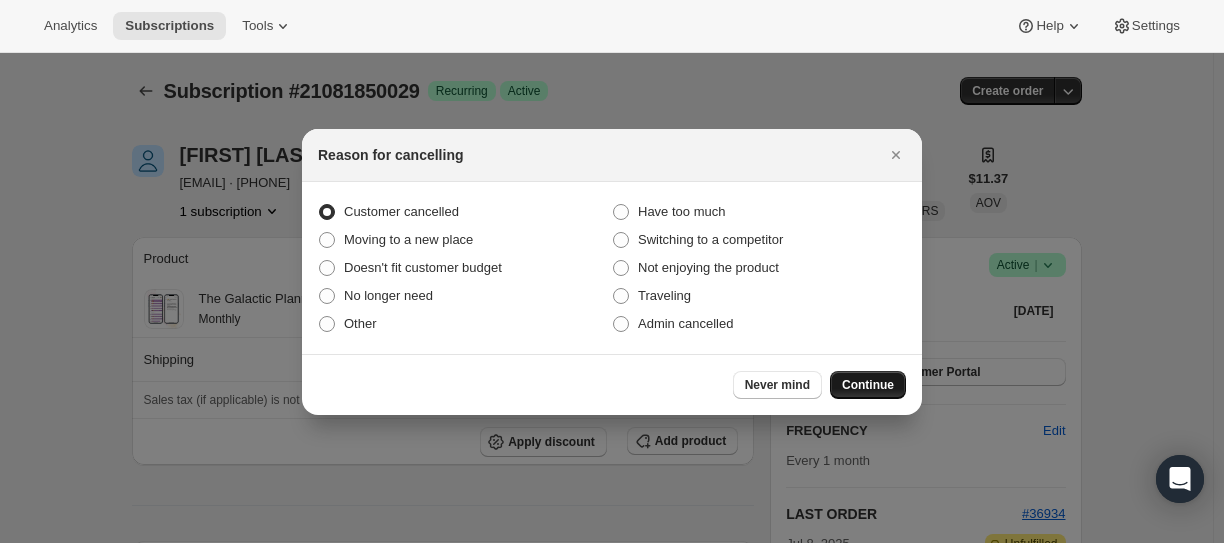 click on "Continue" at bounding box center (868, 385) 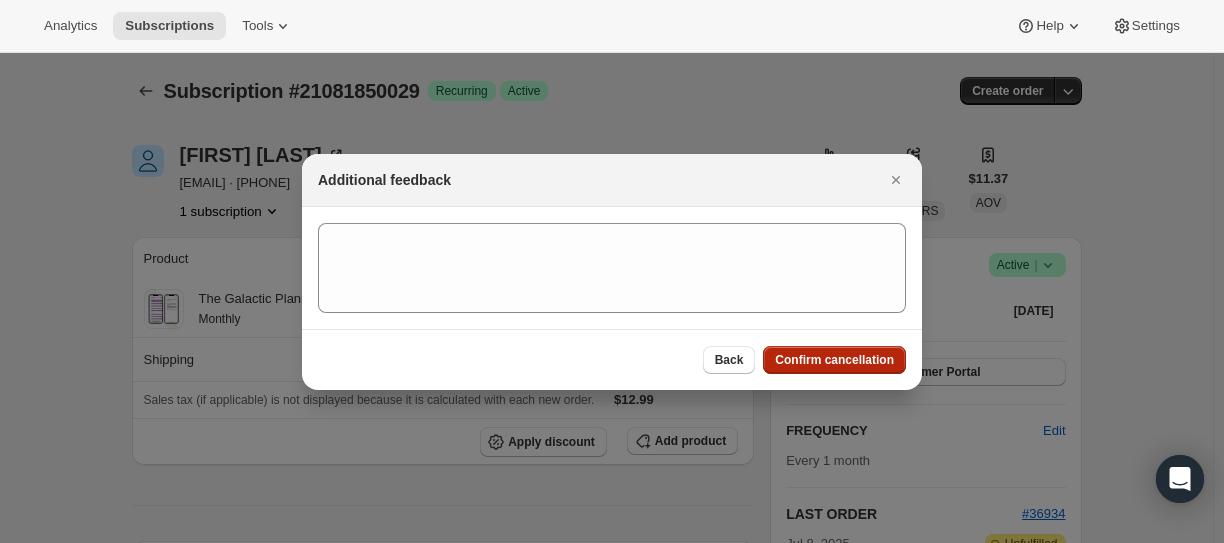 click on "Confirm cancellation" at bounding box center (834, 360) 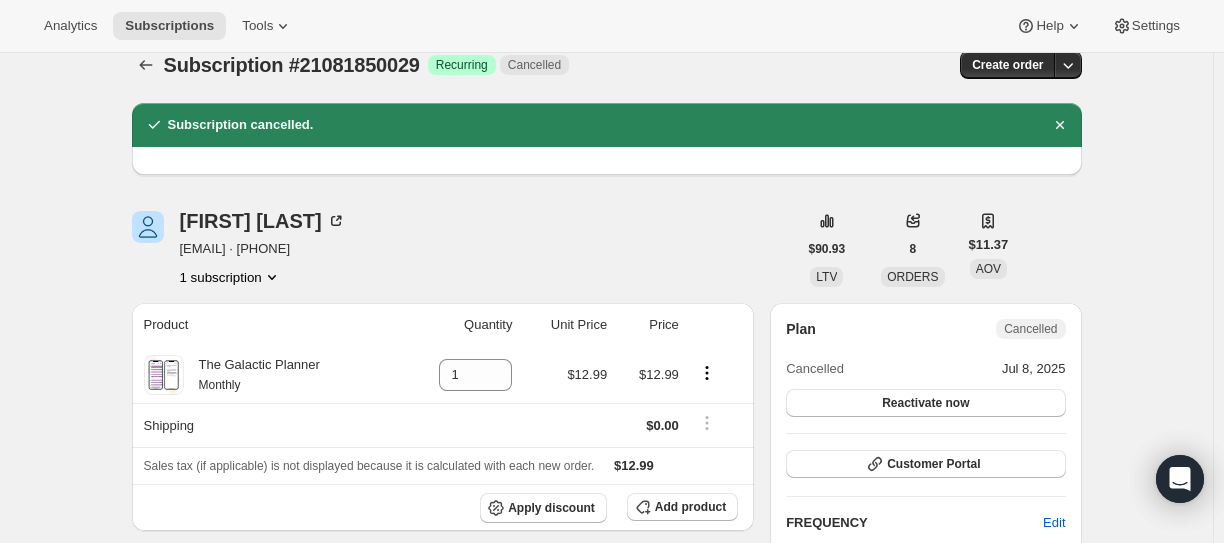 scroll, scrollTop: 0, scrollLeft: 0, axis: both 